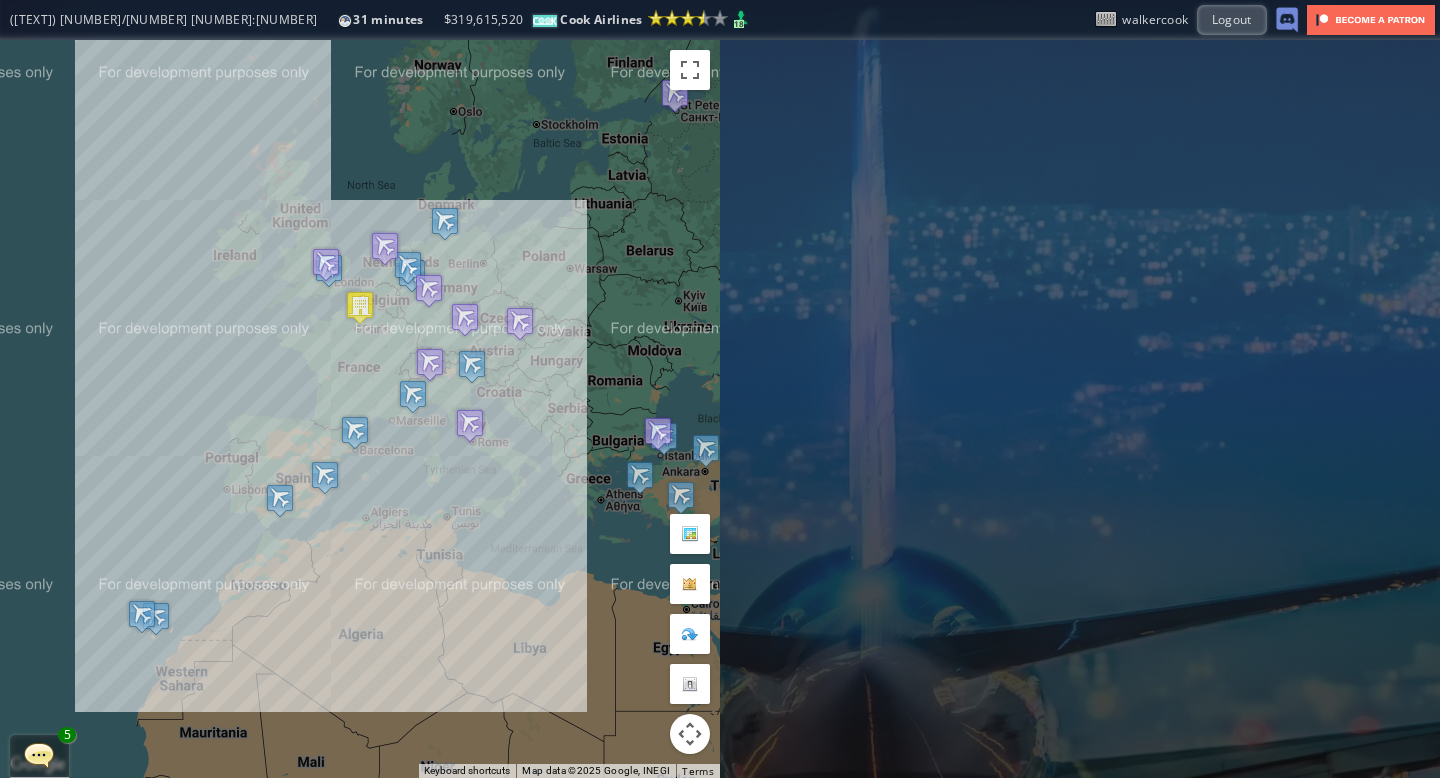 scroll, scrollTop: 0, scrollLeft: 0, axis: both 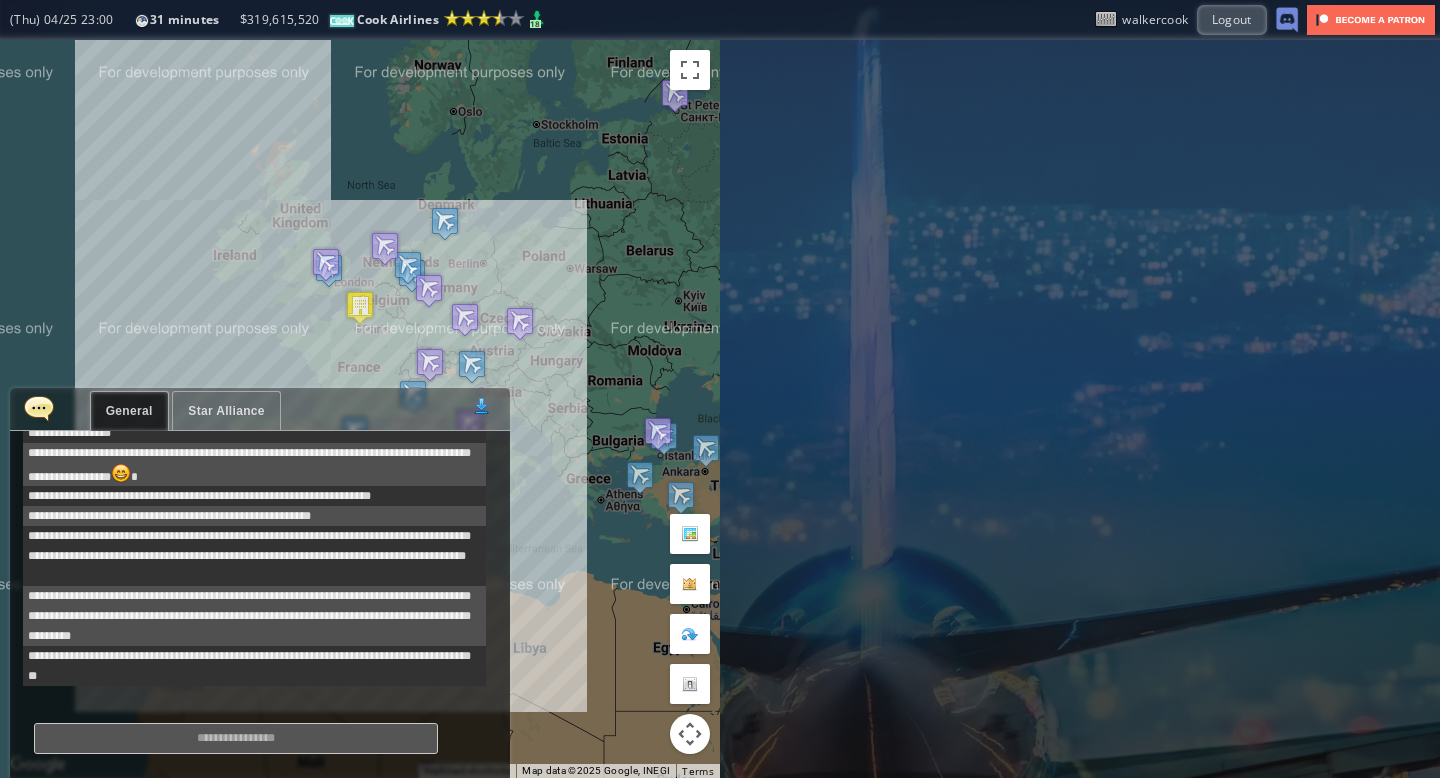 click on "Star Alliance" at bounding box center (226, 411) 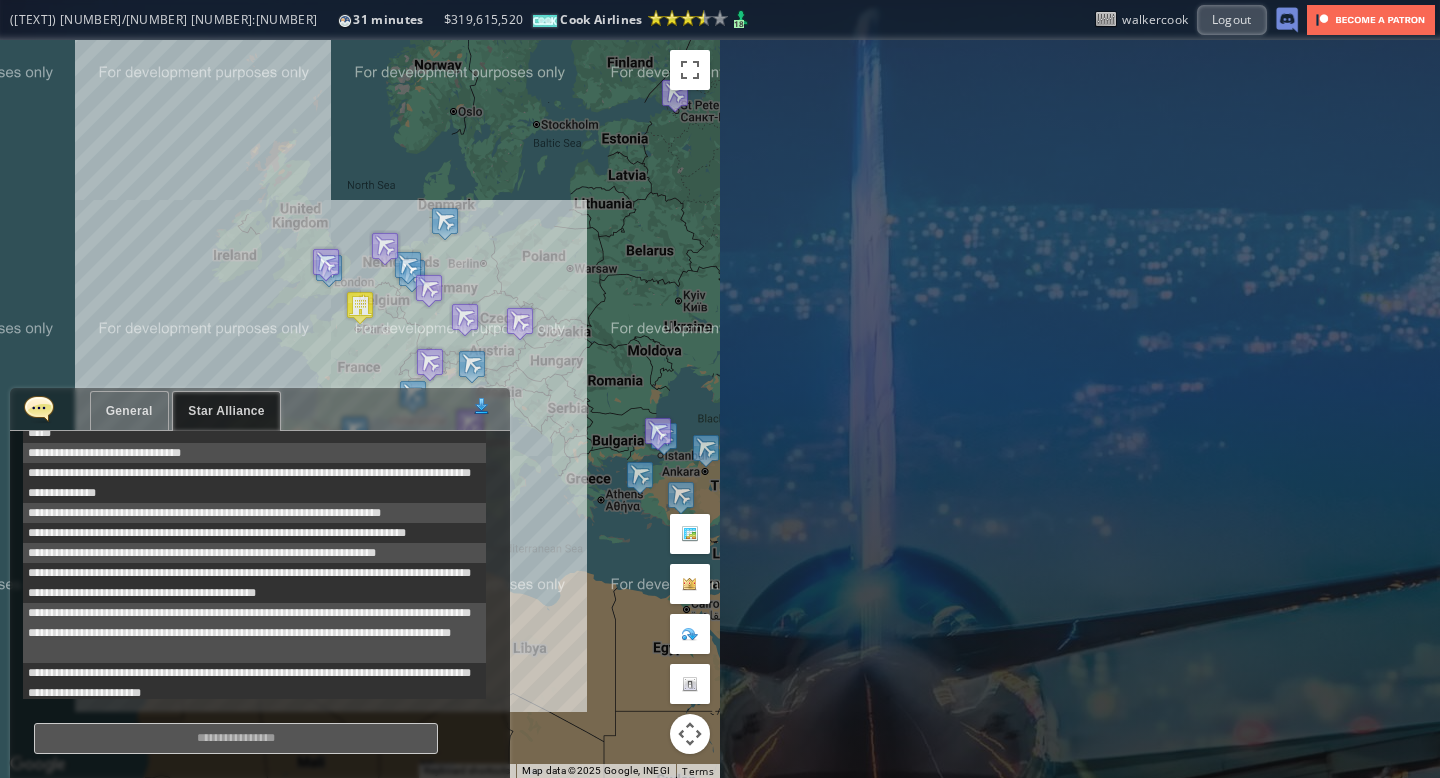 scroll, scrollTop: 441, scrollLeft: 0, axis: vertical 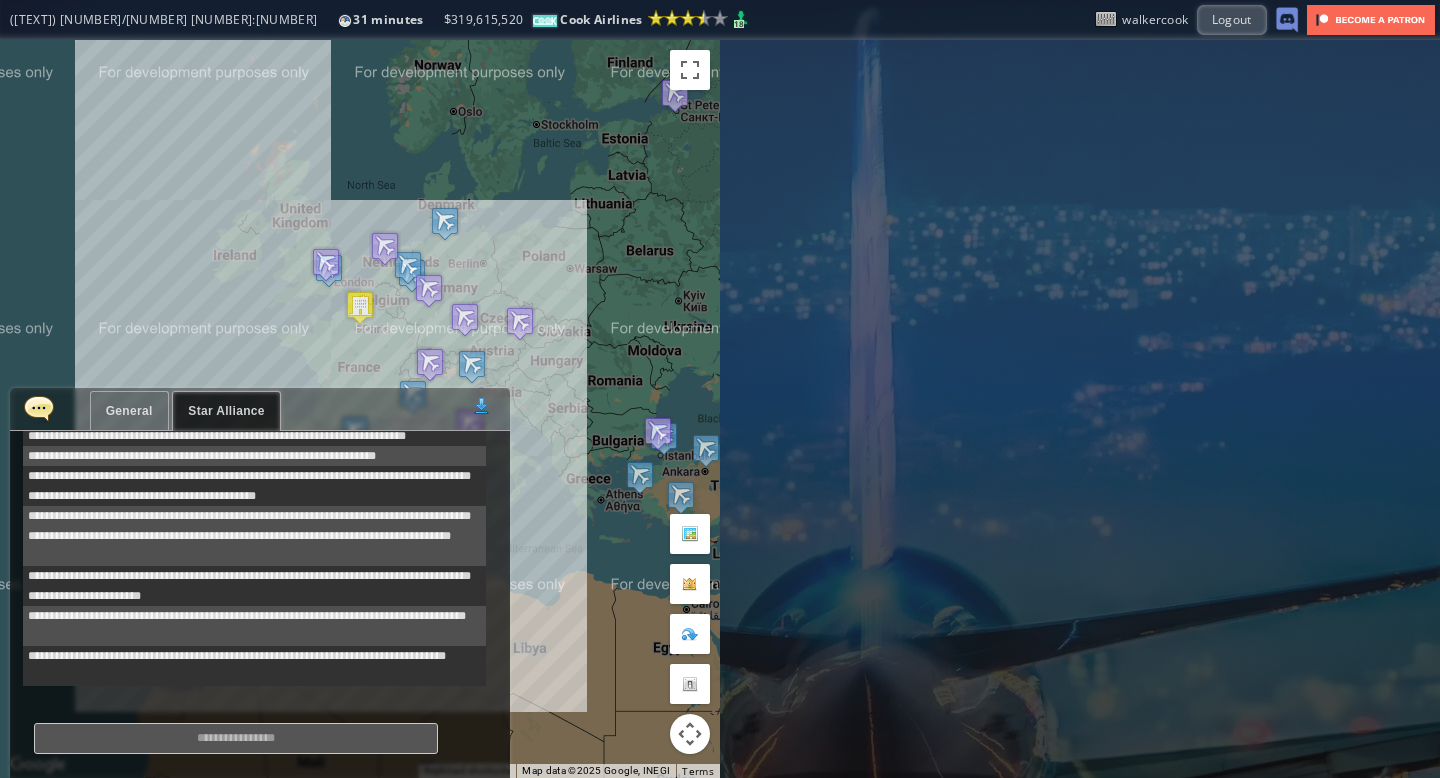 click at bounding box center [39, 408] 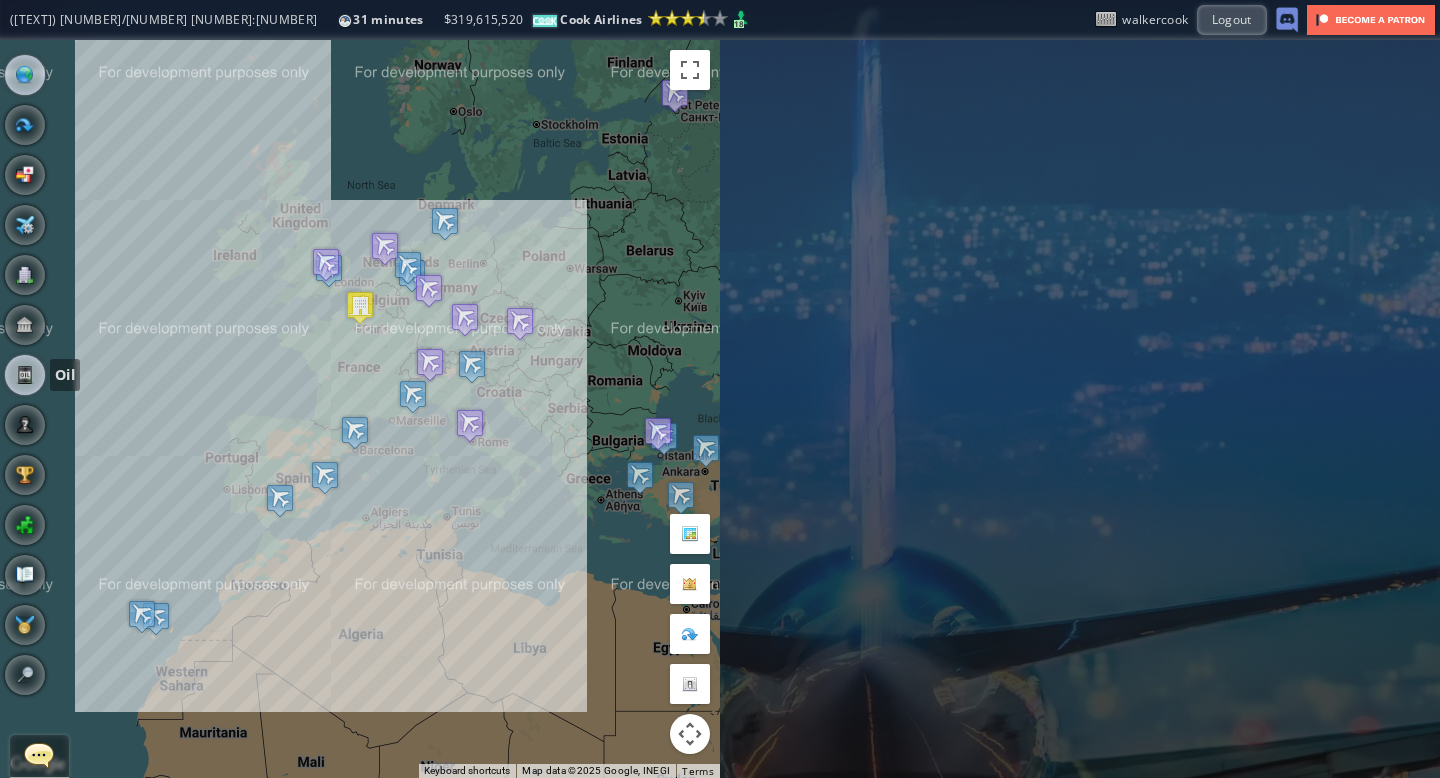 click at bounding box center [25, 375] 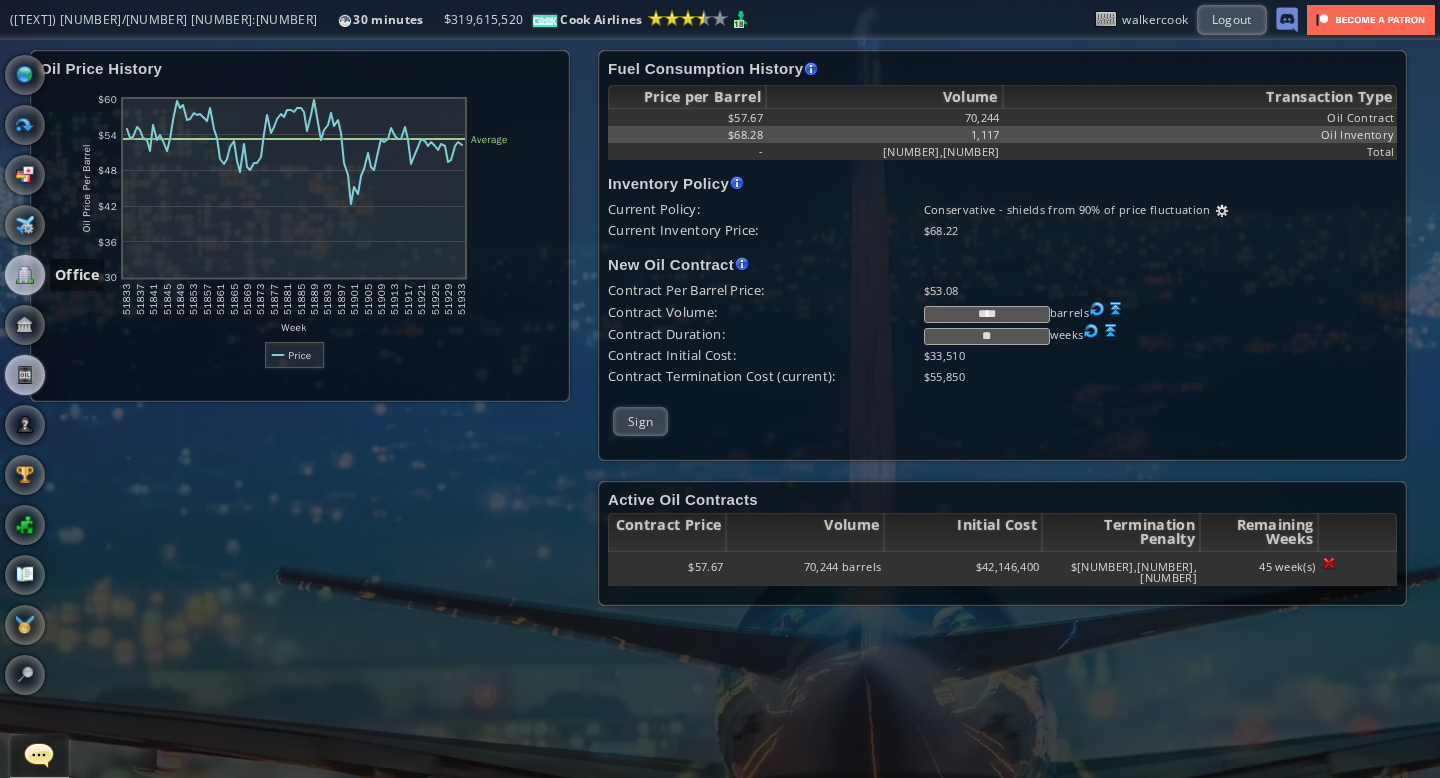 click at bounding box center [25, 275] 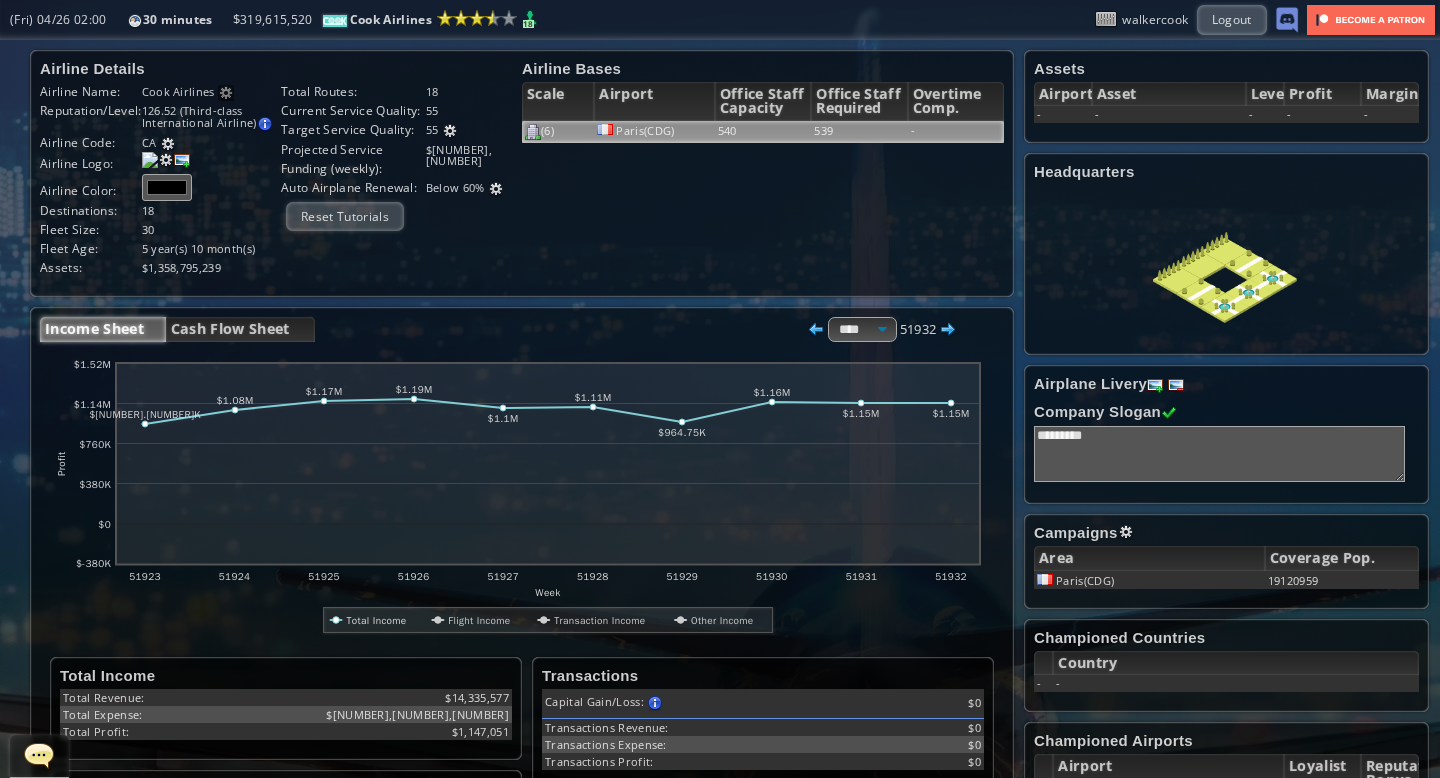 click on "540" at bounding box center [763, 132] 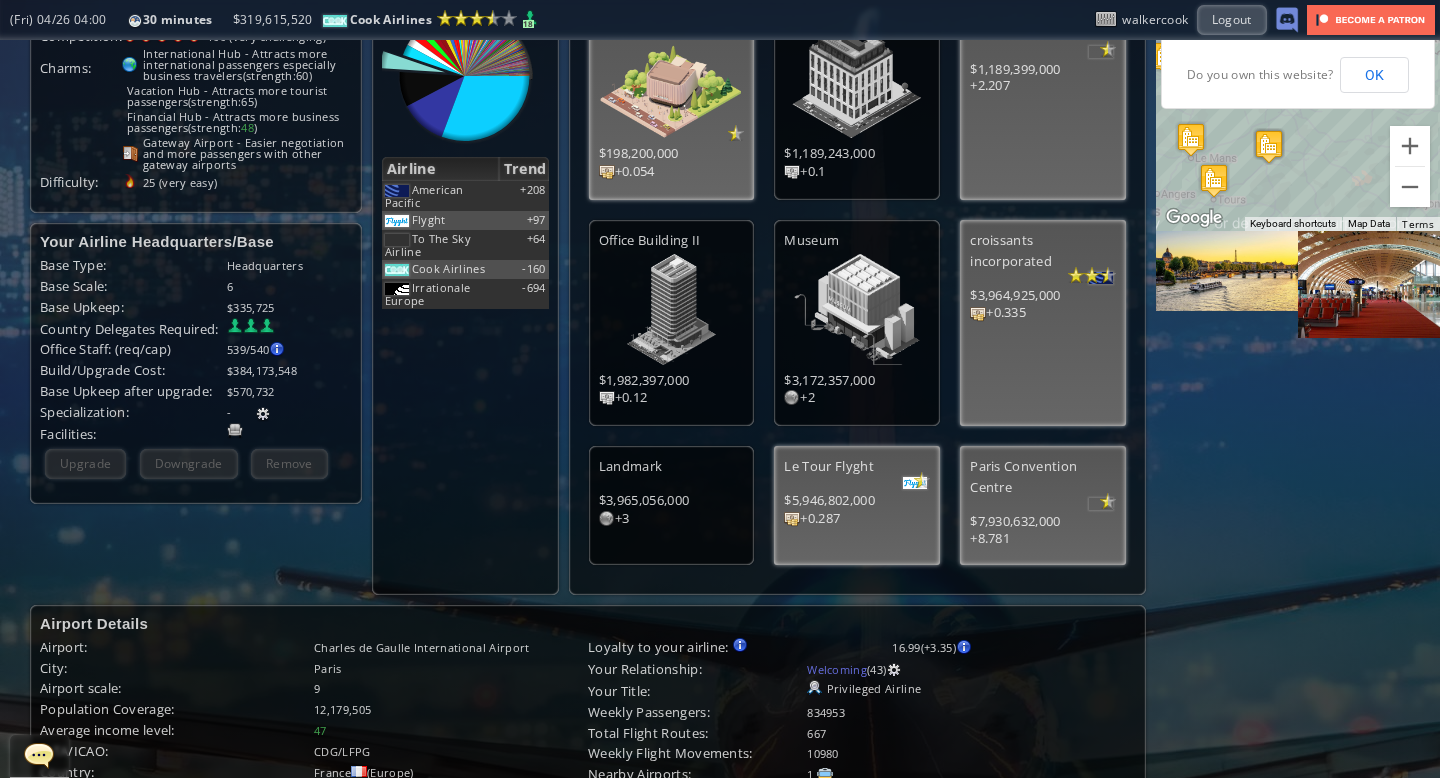 scroll, scrollTop: 0, scrollLeft: 0, axis: both 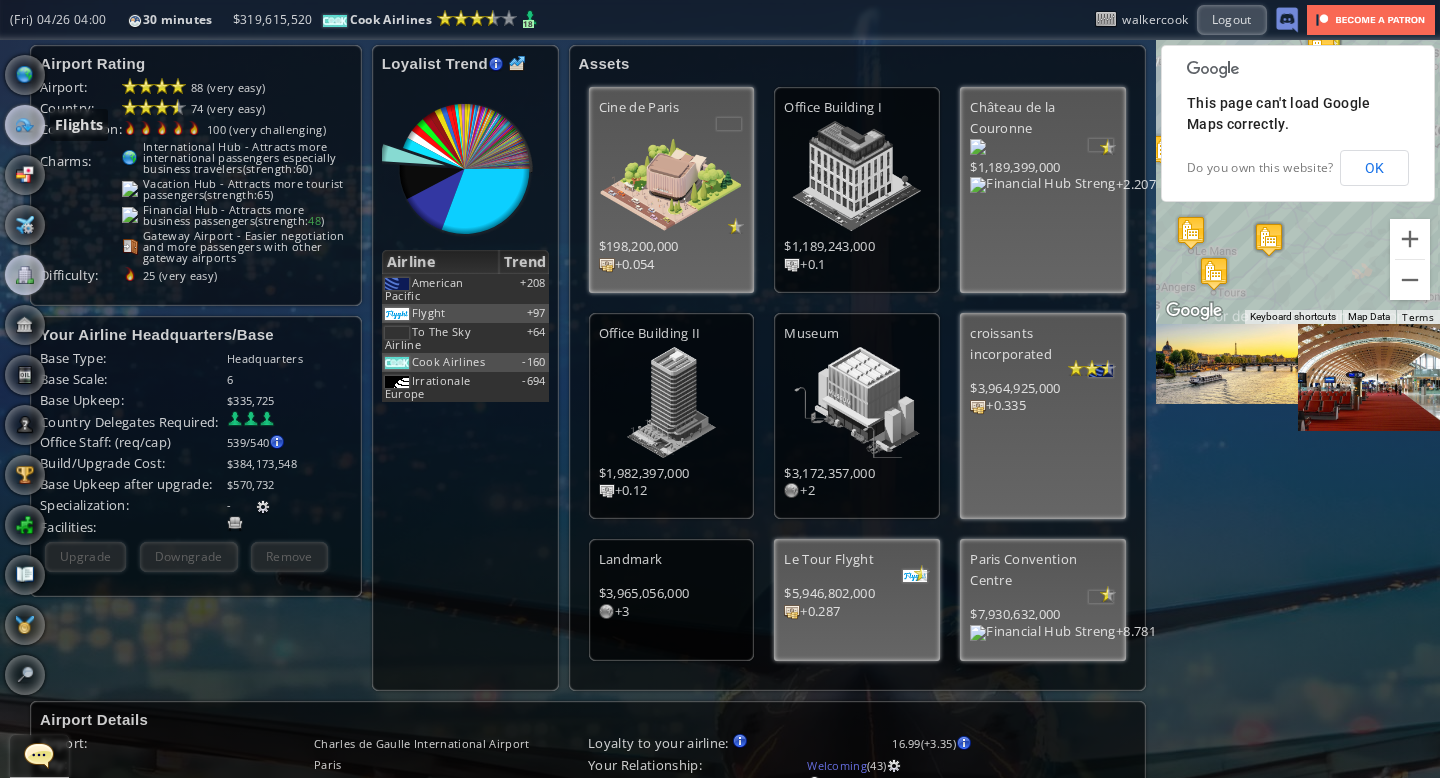 click at bounding box center (25, 125) 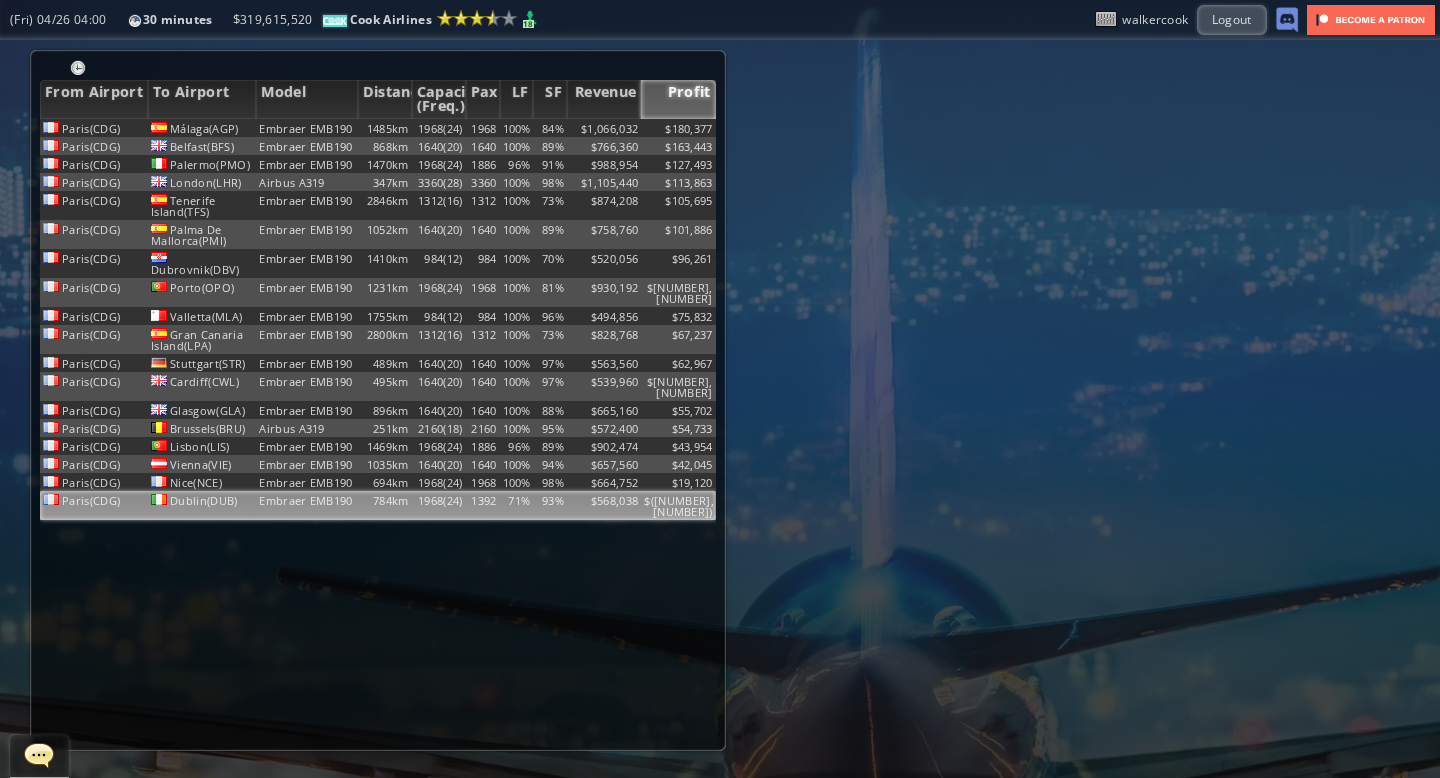 click on "$568,038" at bounding box center [604, 128] 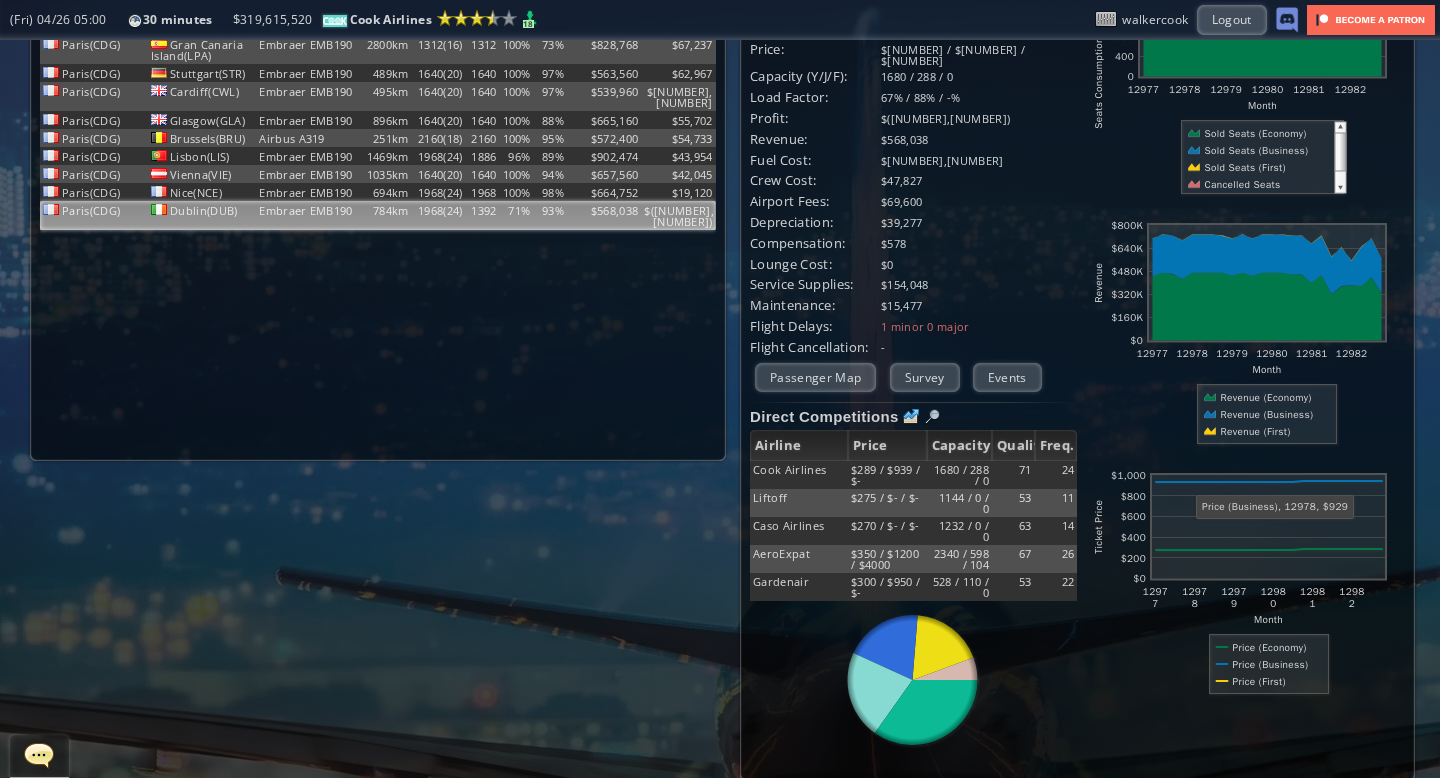 scroll, scrollTop: 0, scrollLeft: 0, axis: both 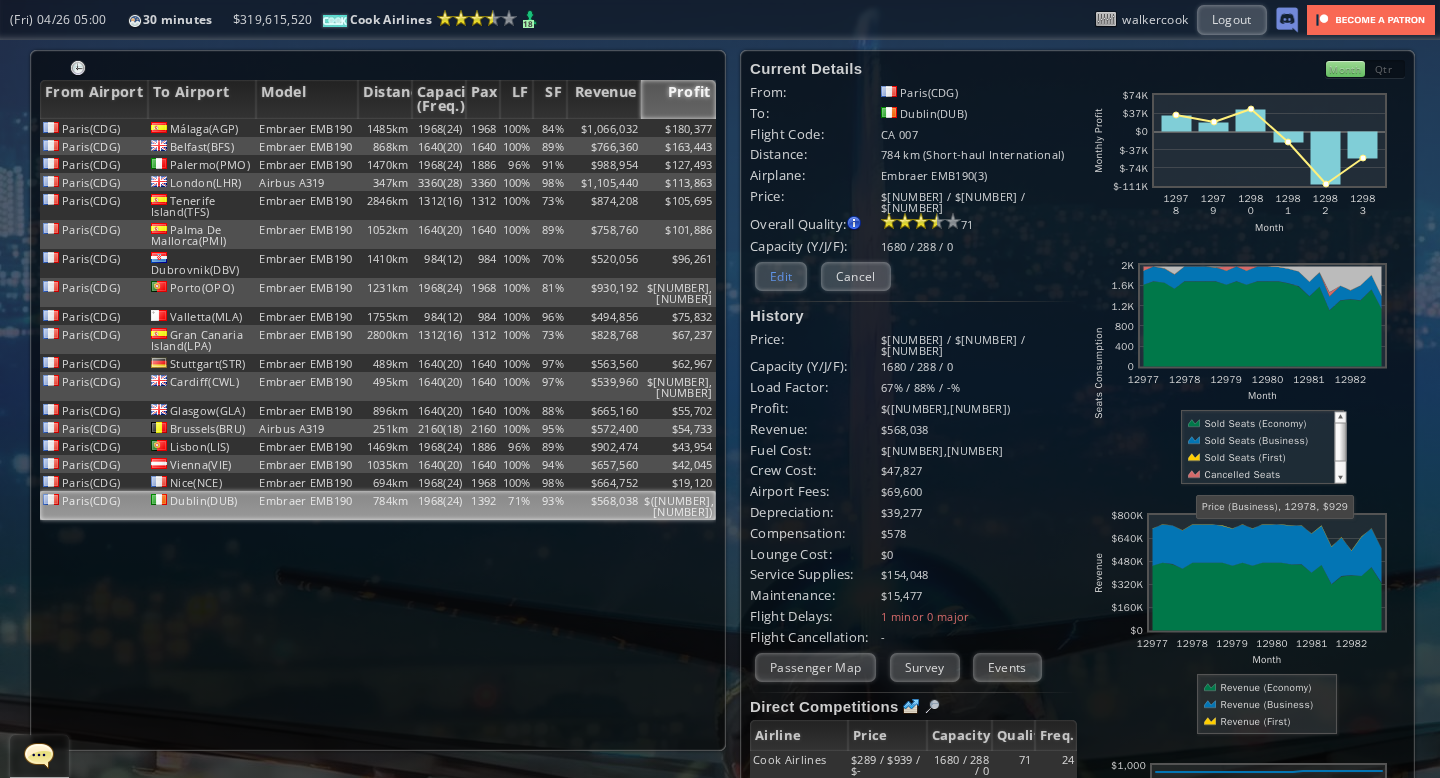 click on "Edit" at bounding box center [781, 276] 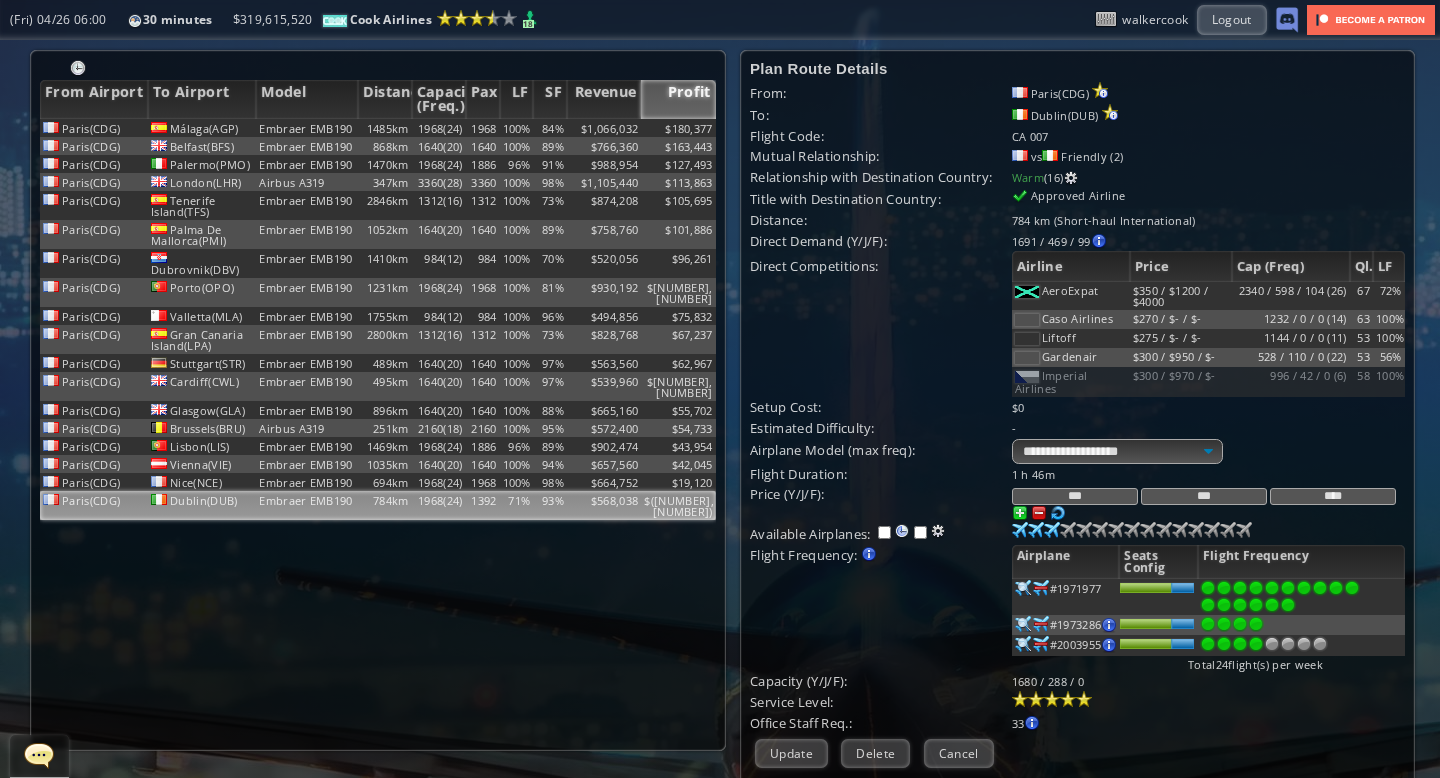 click on "***" at bounding box center (1075, 496) 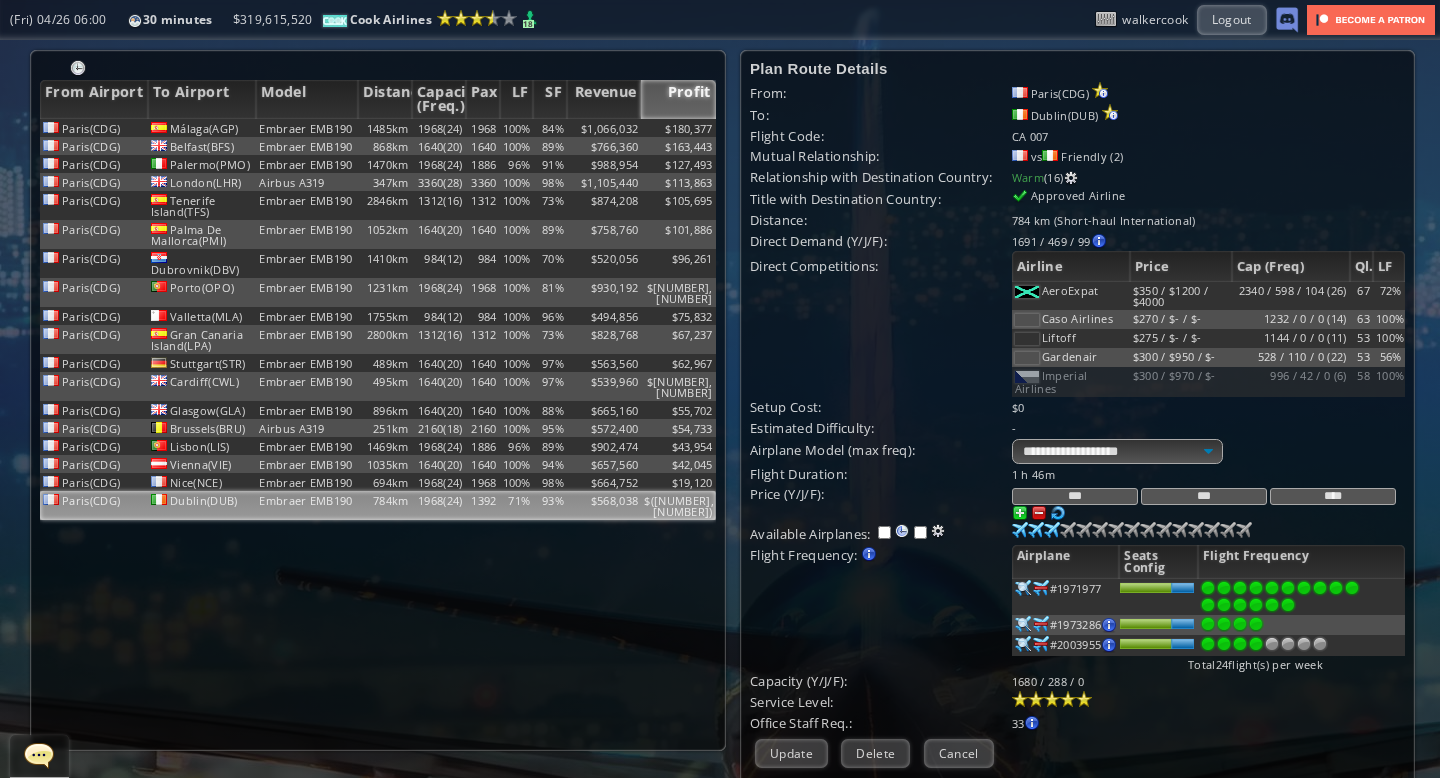 type on "***" 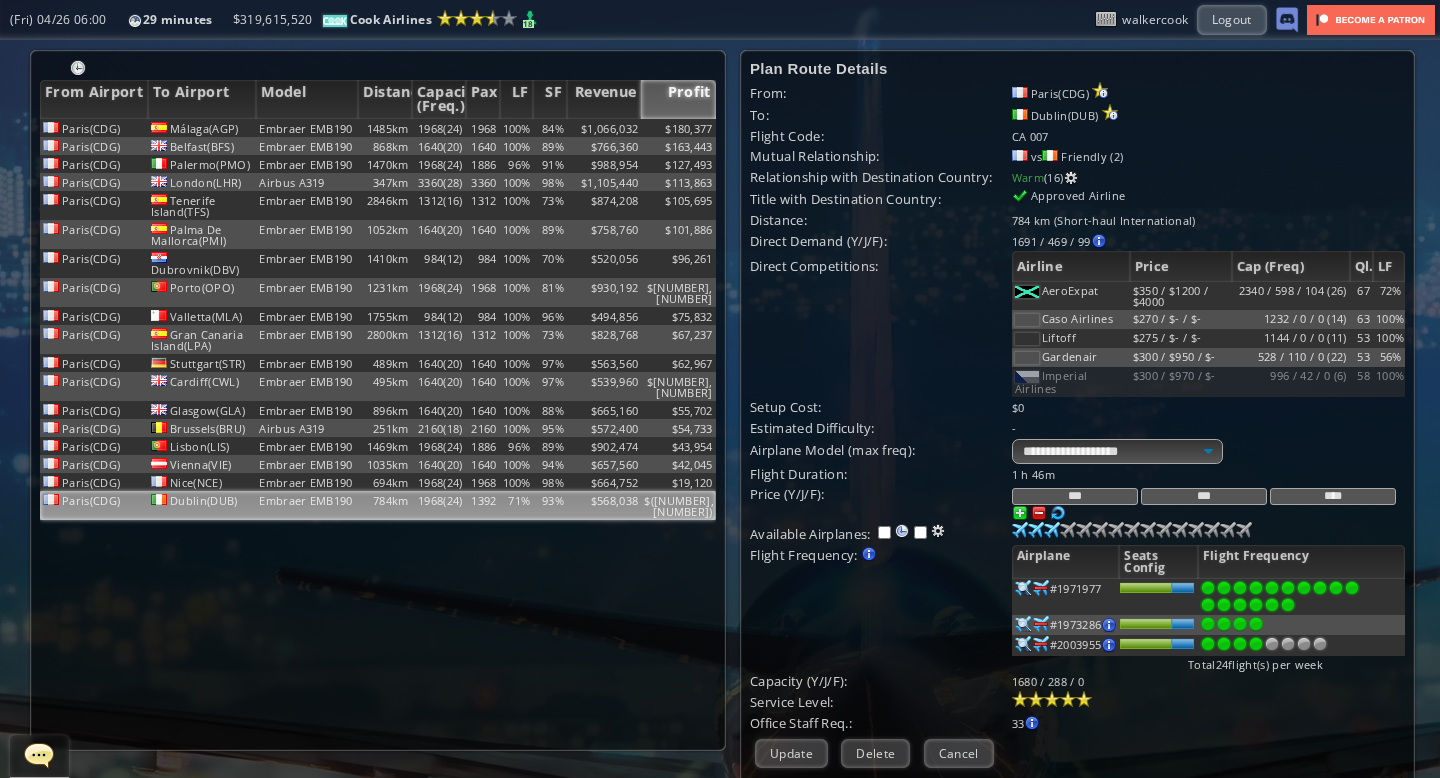 type on "***" 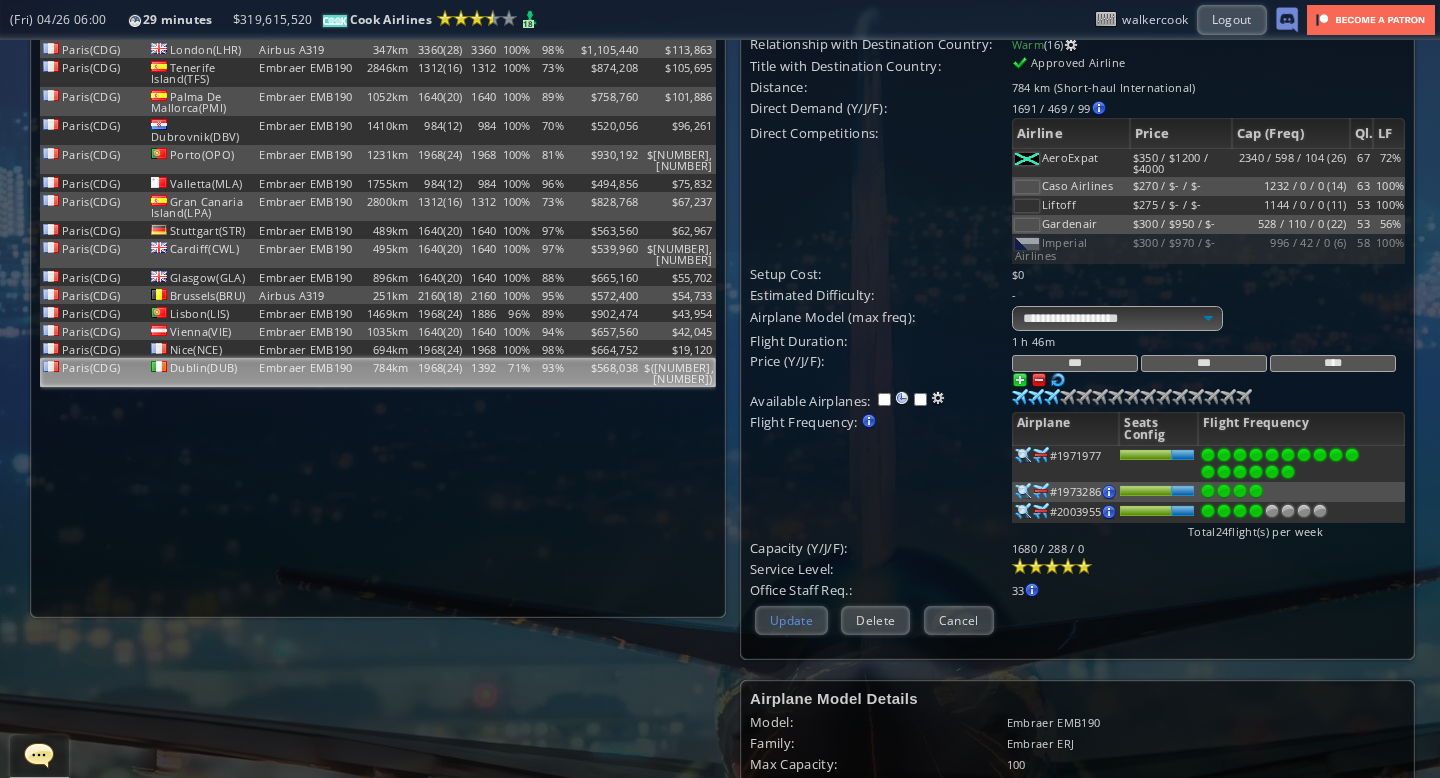 click on "Update" at bounding box center [791, 620] 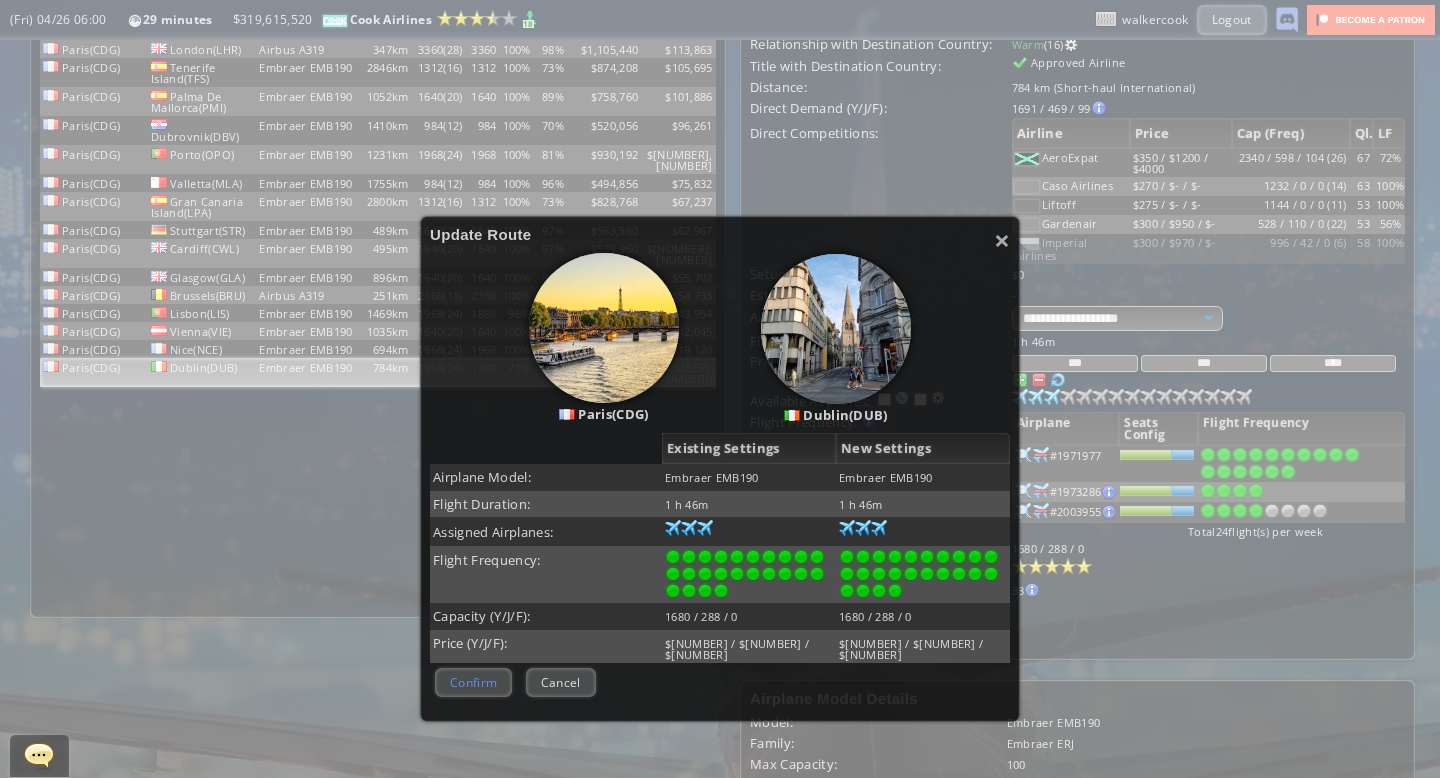 click on "Confirm" at bounding box center (473, 682) 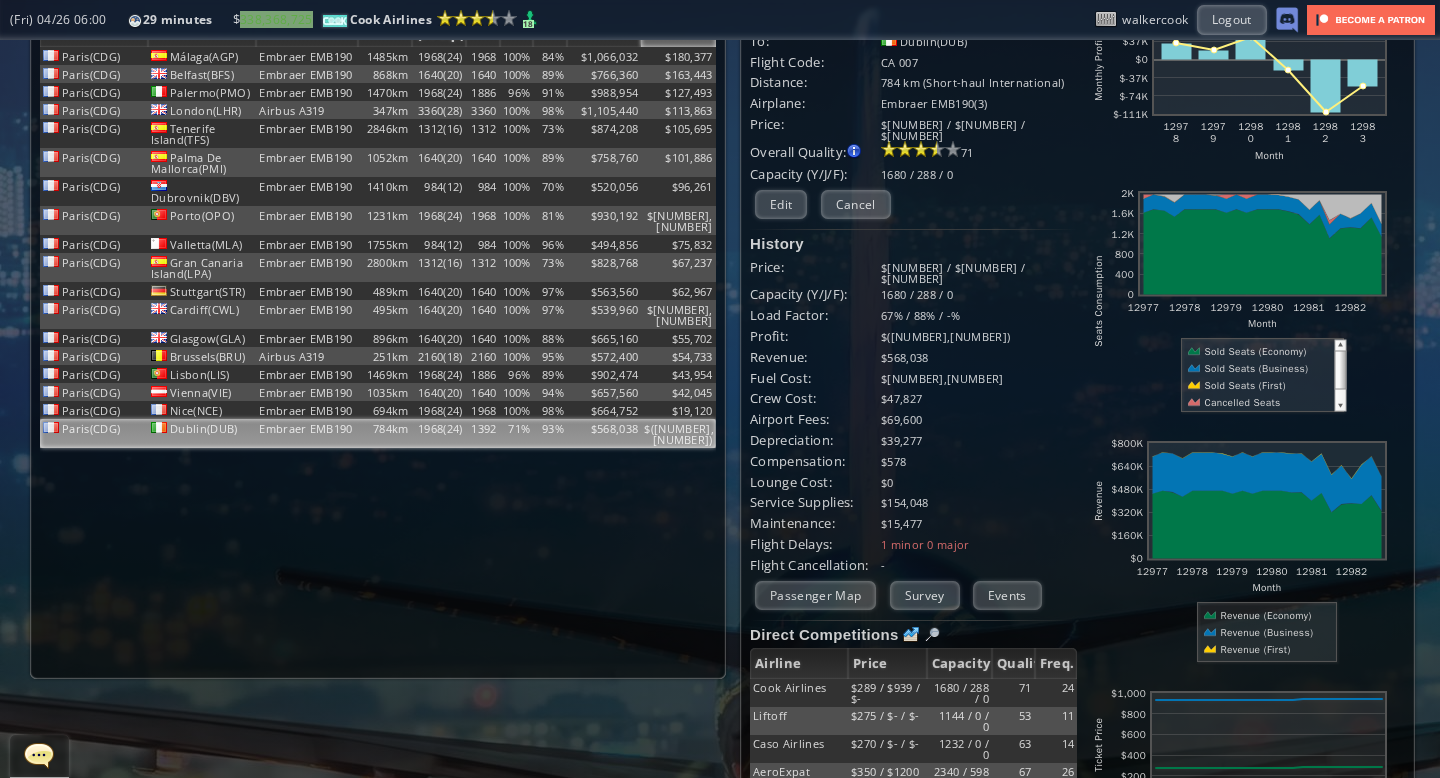 scroll, scrollTop: 0, scrollLeft: 0, axis: both 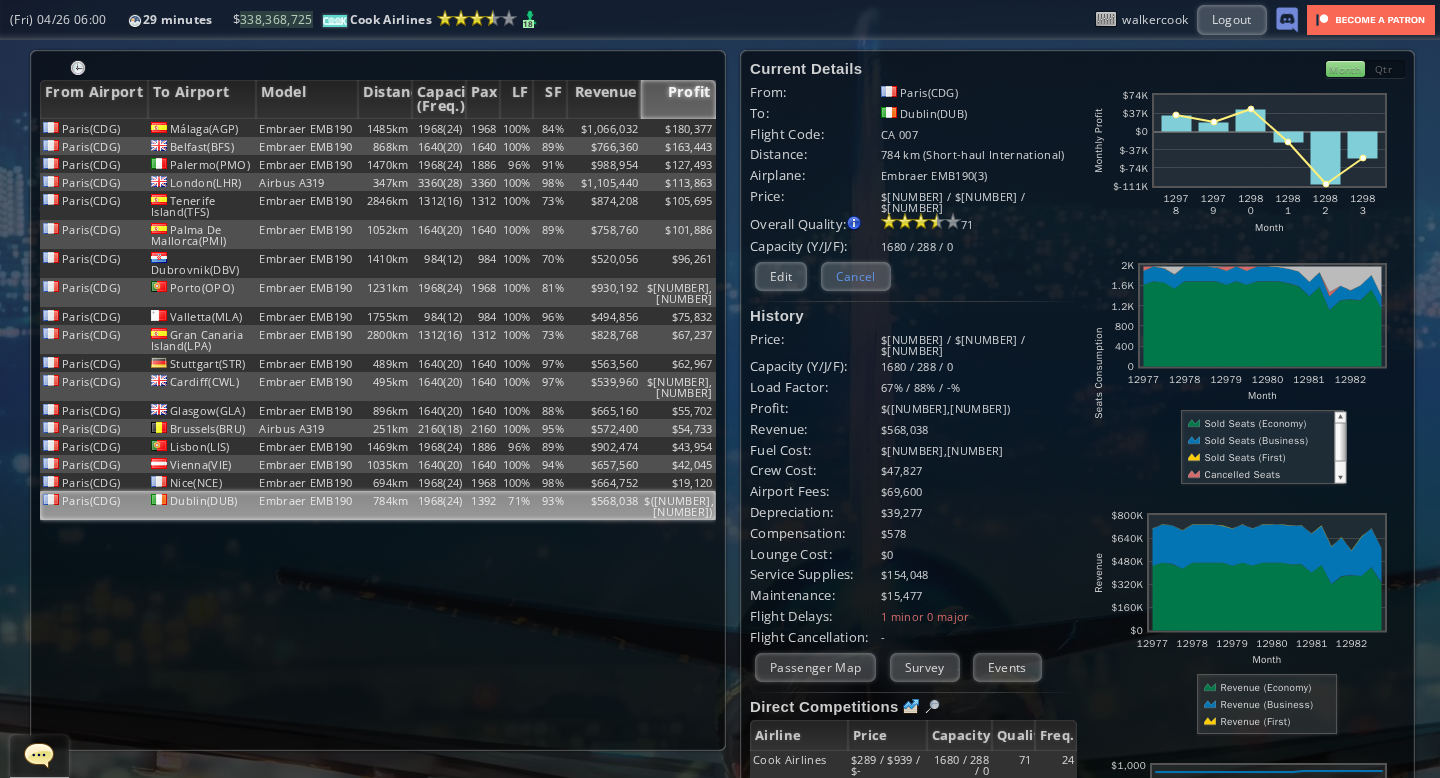 click on "Cancel" at bounding box center (856, 276) 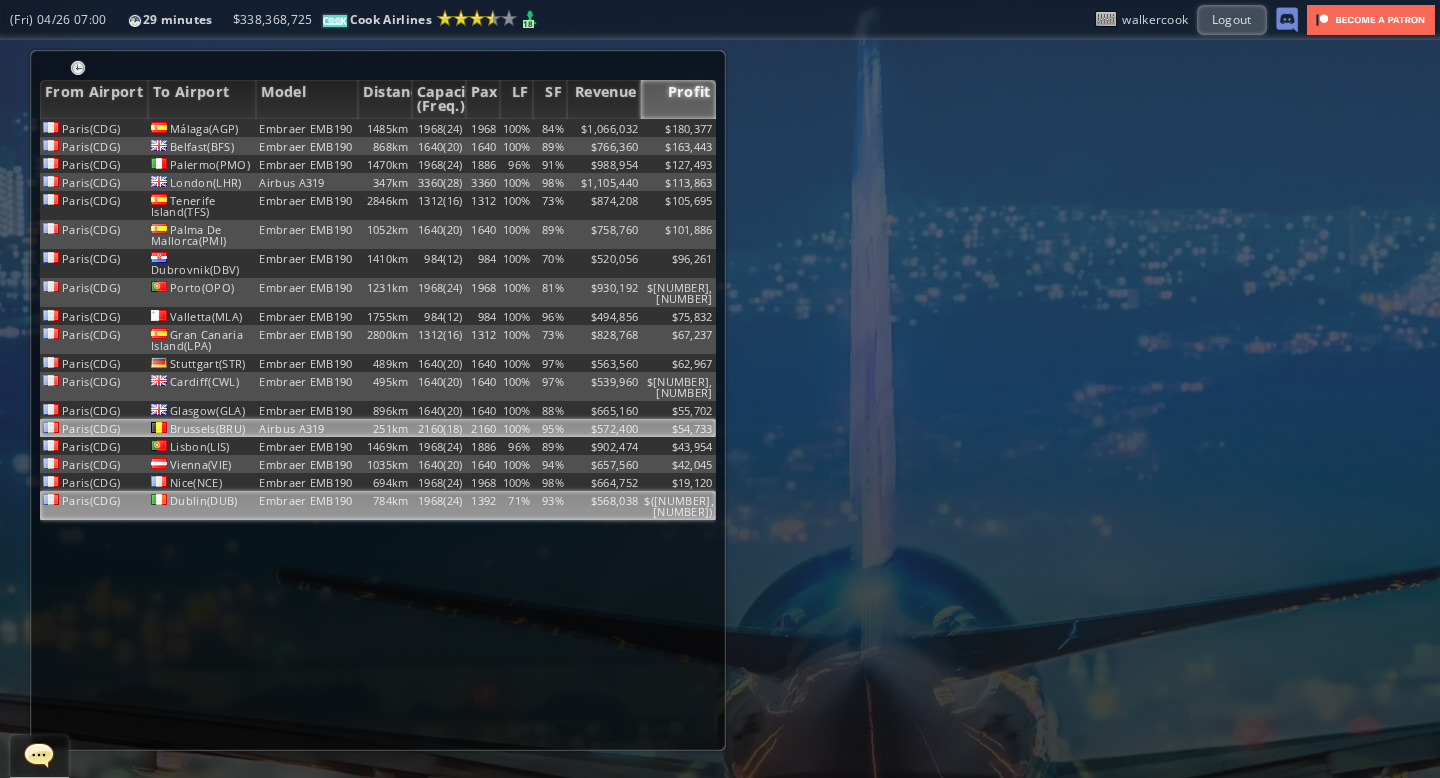 click on "95%" at bounding box center (550, 128) 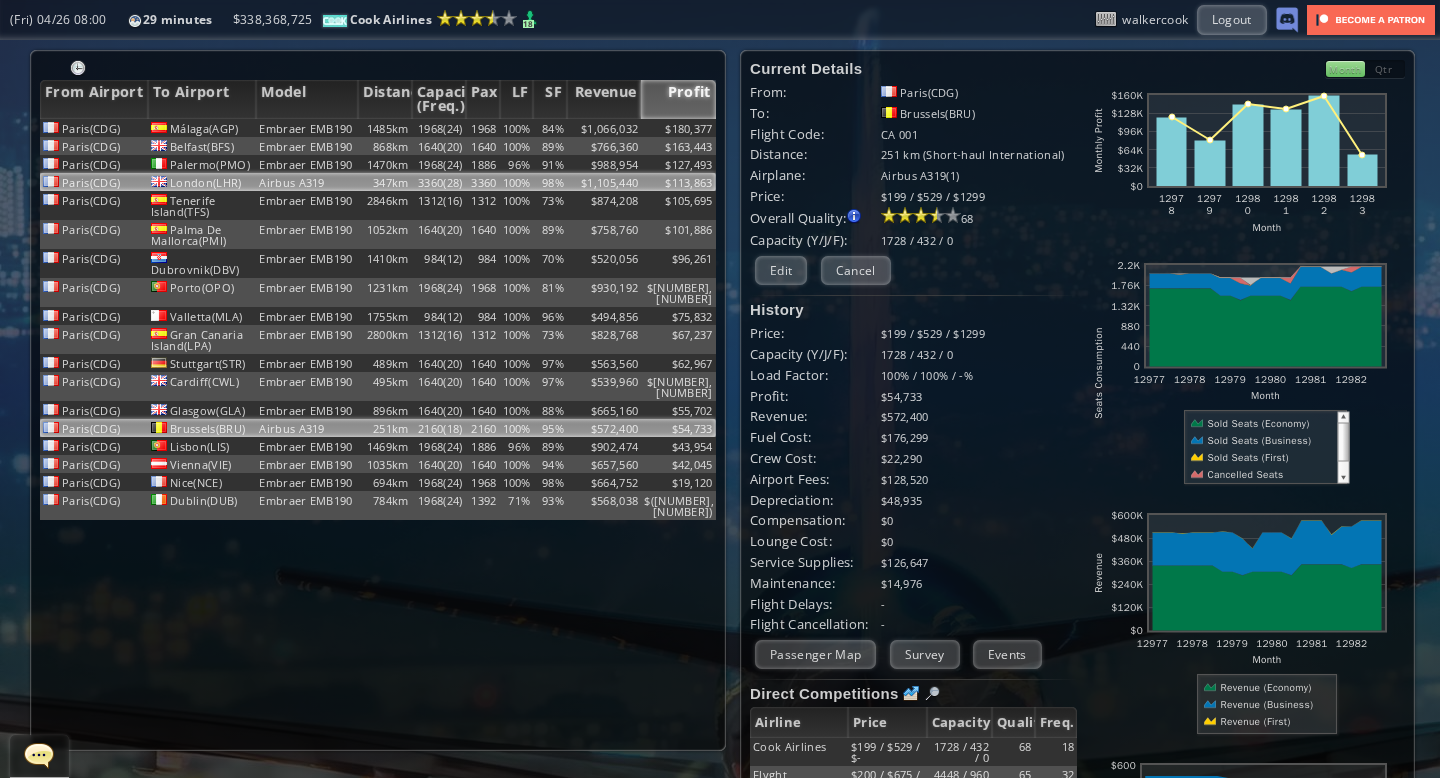 click on "$113,863" at bounding box center [678, 128] 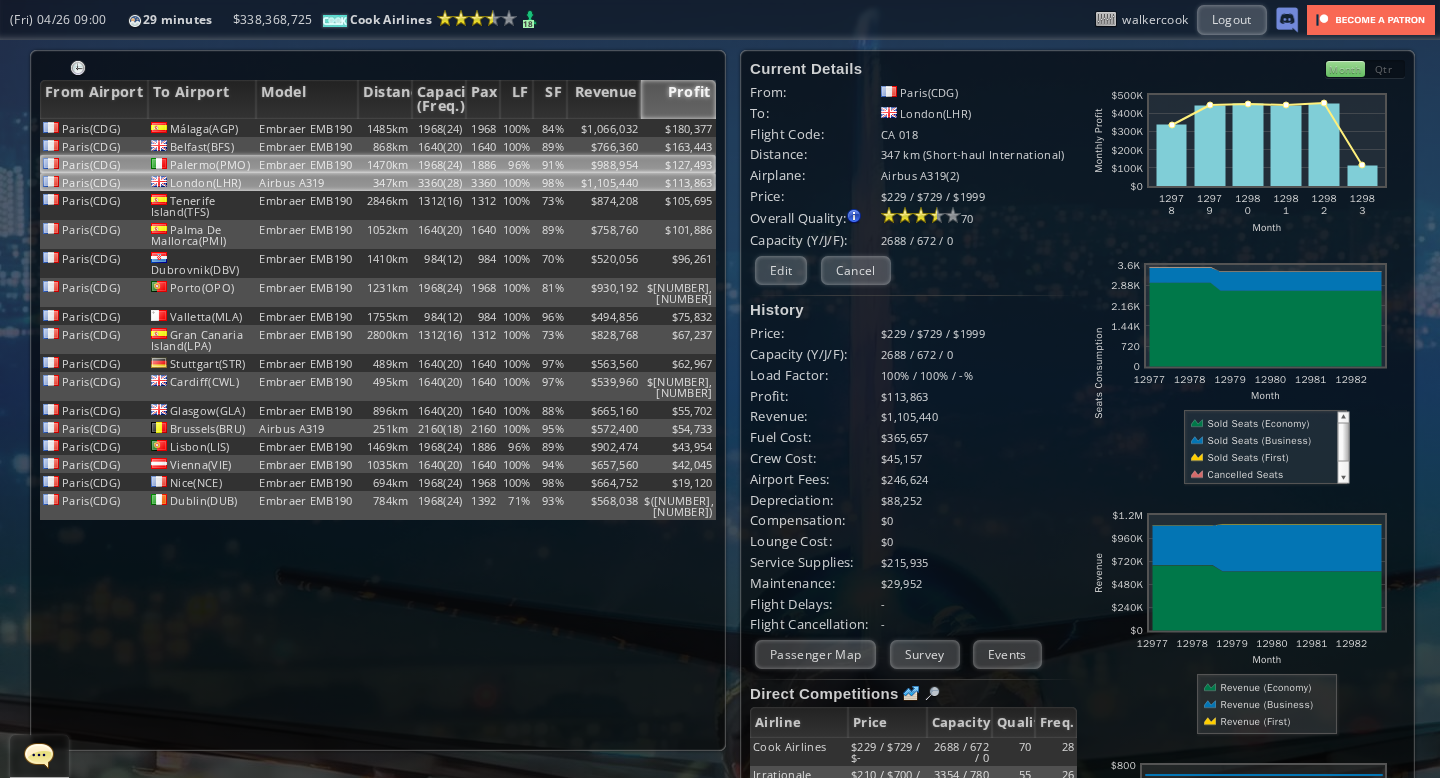 click on "96%" at bounding box center [517, 128] 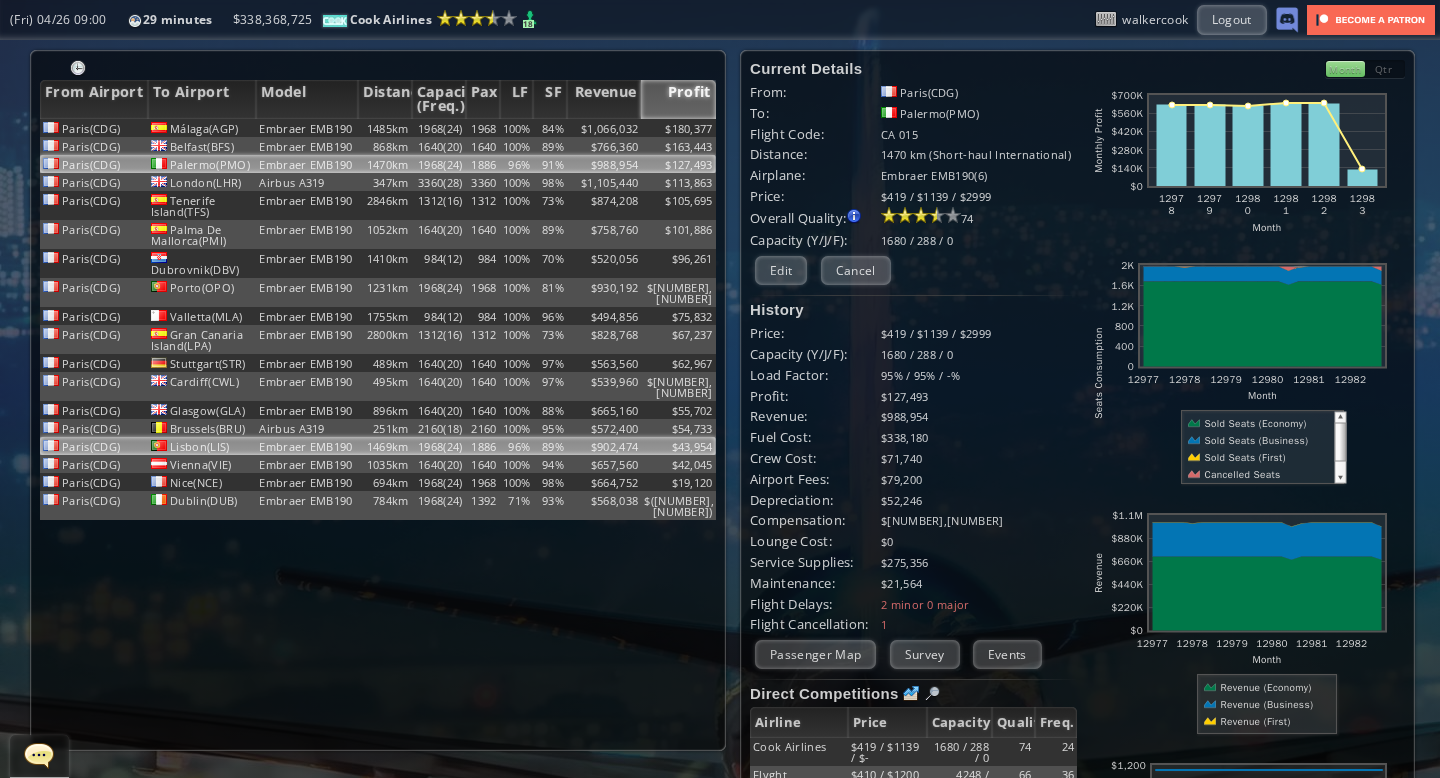 click on "96%" at bounding box center (517, 128) 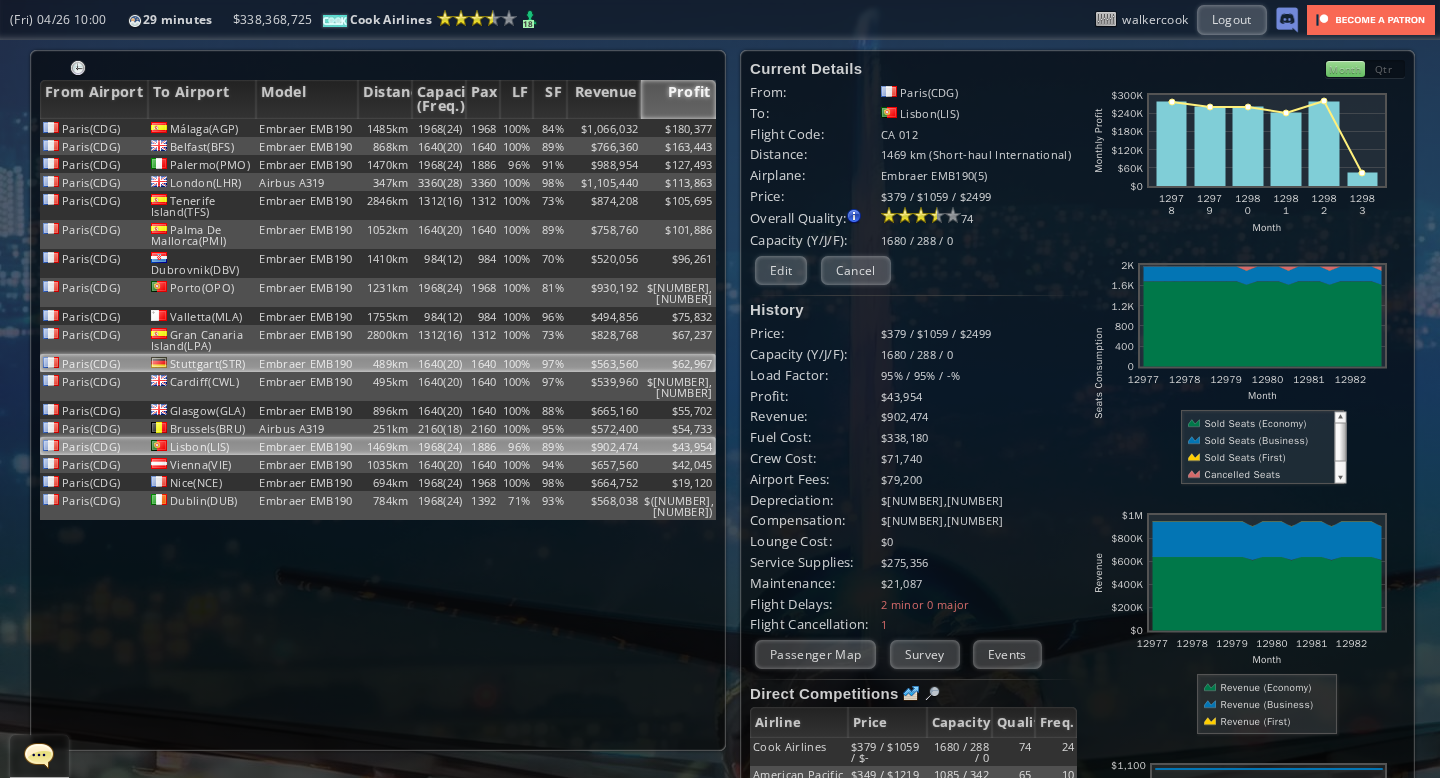 click on "100%" at bounding box center [517, 128] 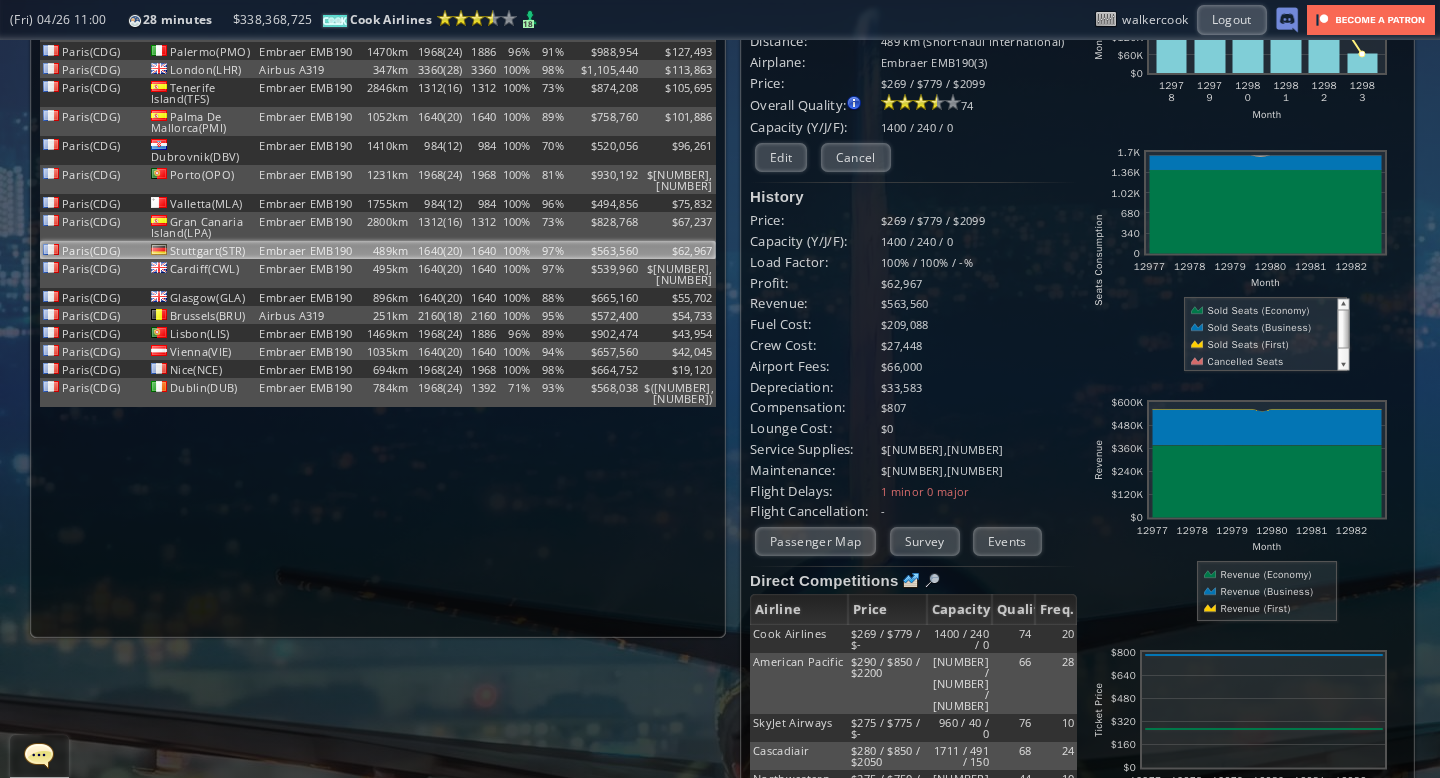 scroll, scrollTop: 0, scrollLeft: 0, axis: both 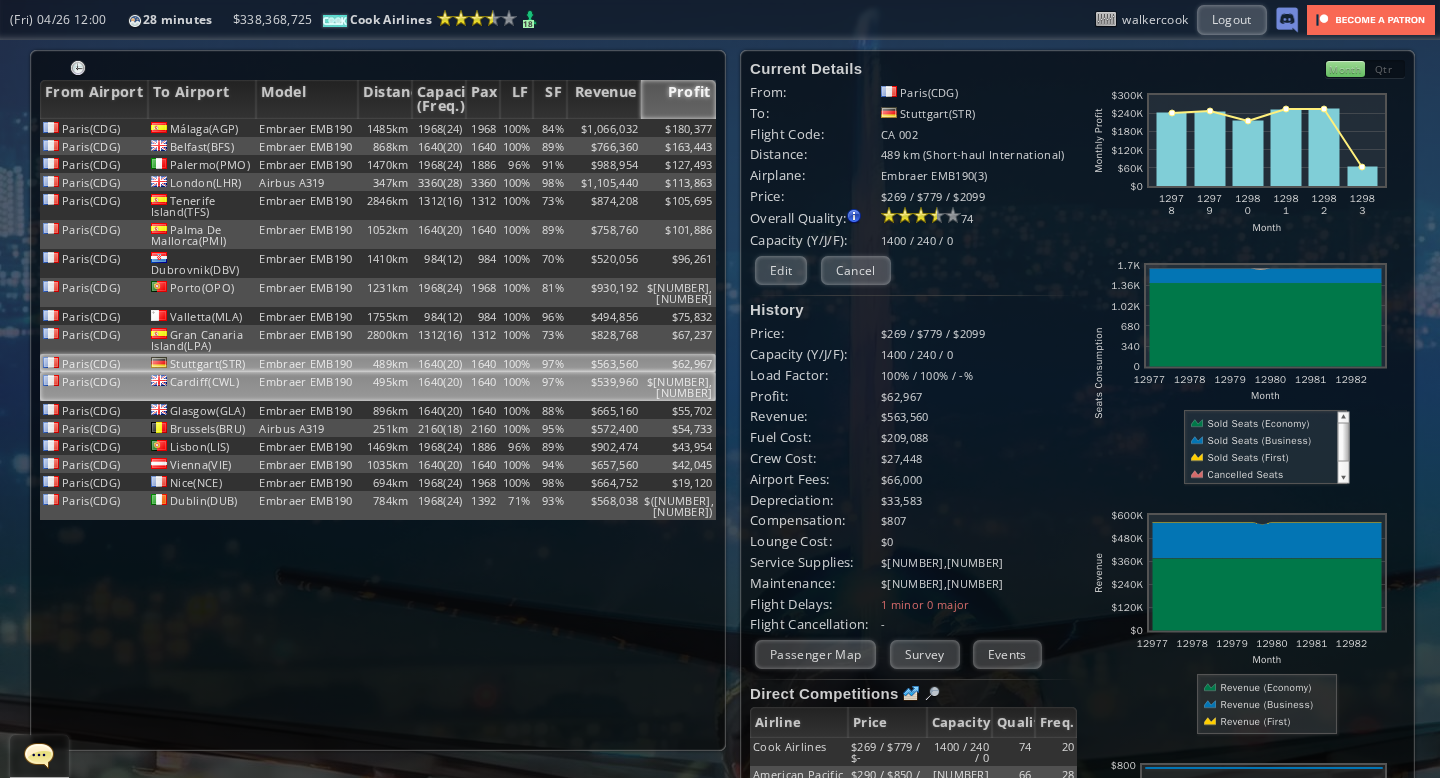 click on "100%" at bounding box center [517, 128] 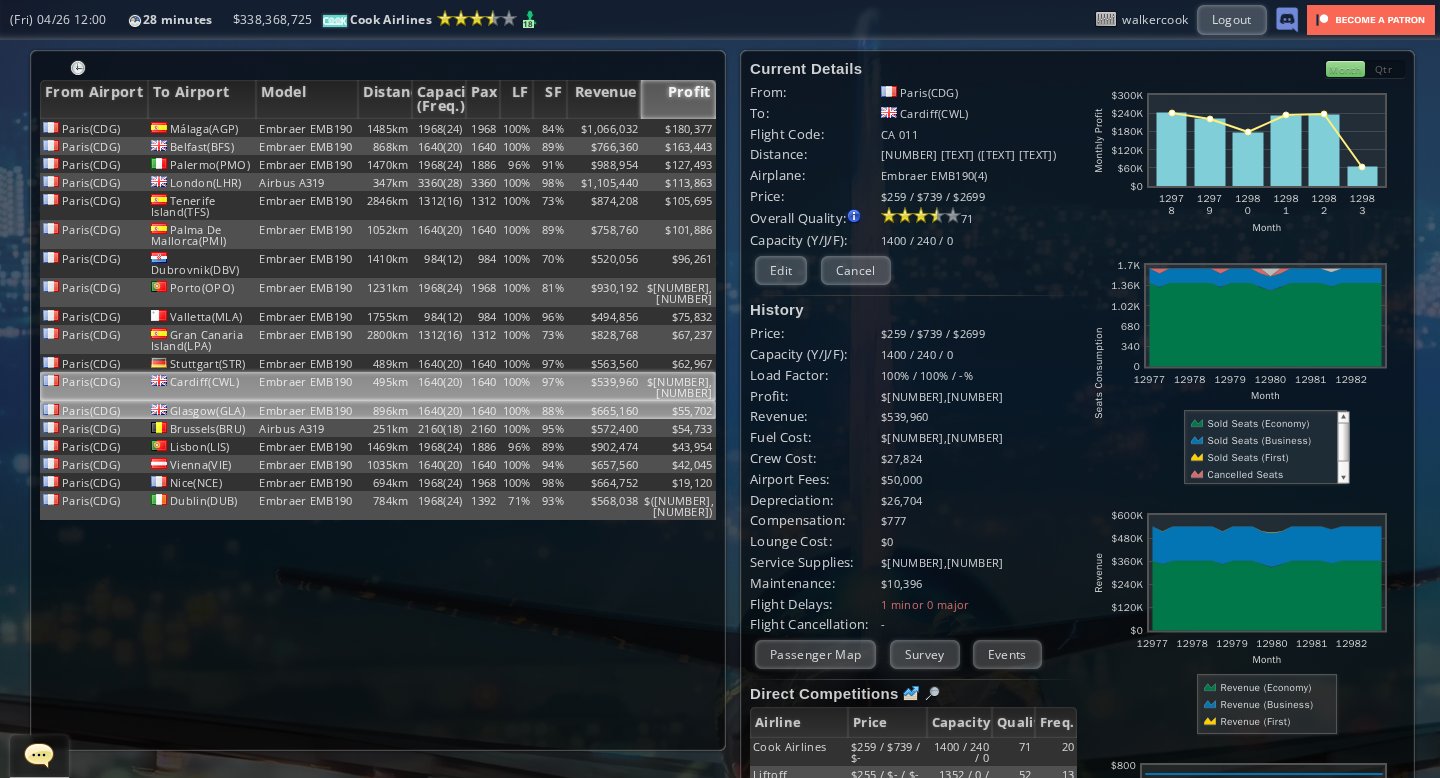 click on "100%" at bounding box center (517, 128) 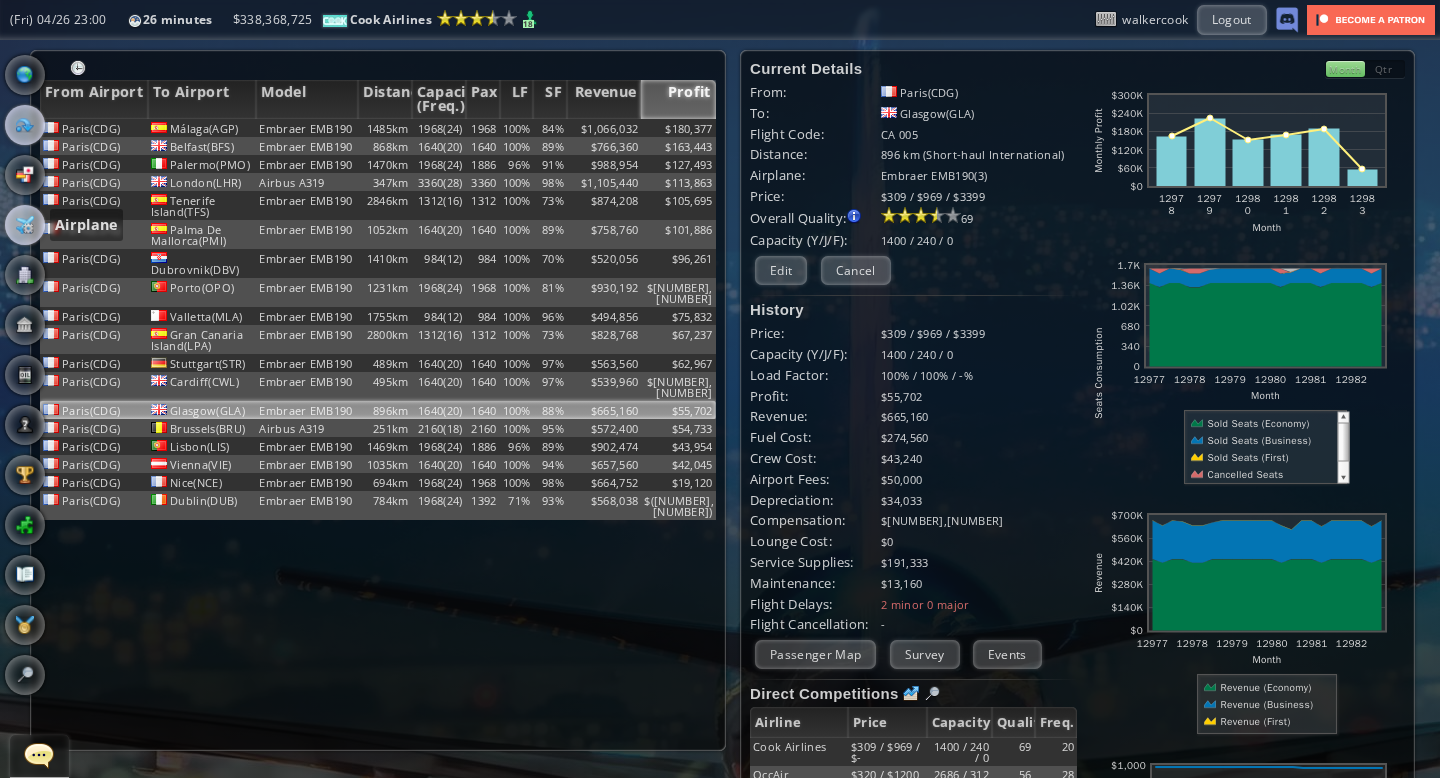 click at bounding box center [25, 225] 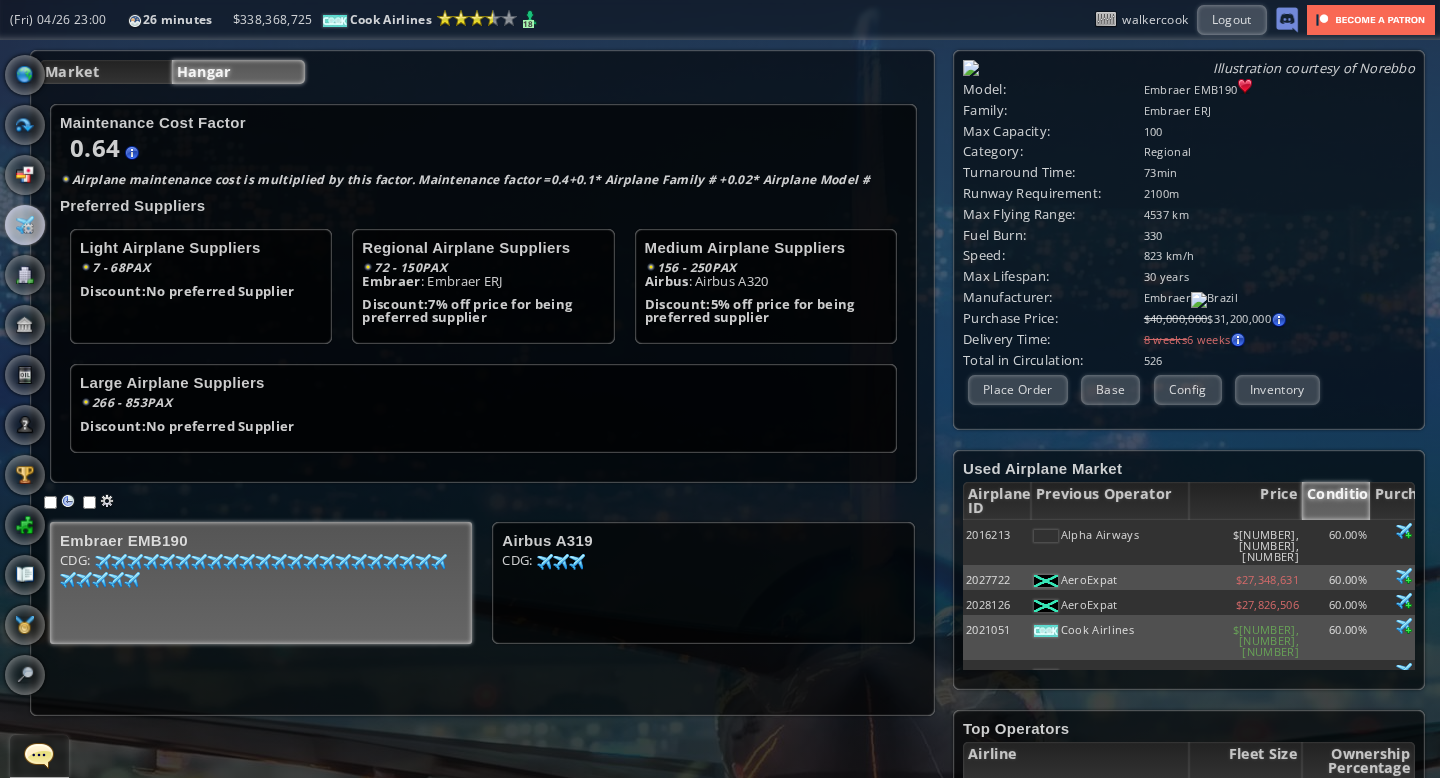 click on "CDG: 78 60 98 62 97 63 97 64 22 67 99 68 95 69 95 69 96 70 96 72 70 73 98 80 94 82 99 83 99 84 90 85 90 86 20 87 95 89 84 91 98 91 92 91 89 94 93 96 93 96 89 97 97 99" at bounding box center [261, 589] 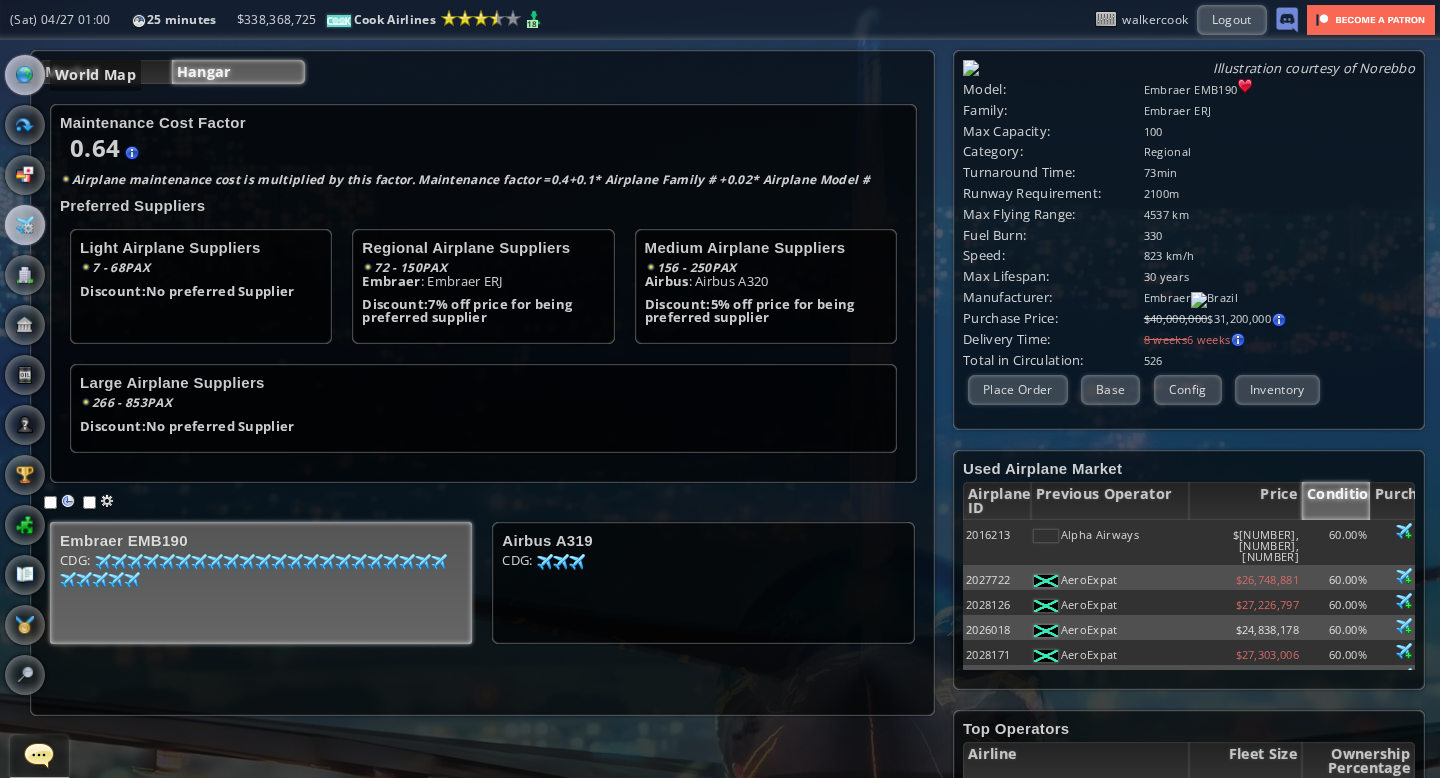 click at bounding box center [25, 75] 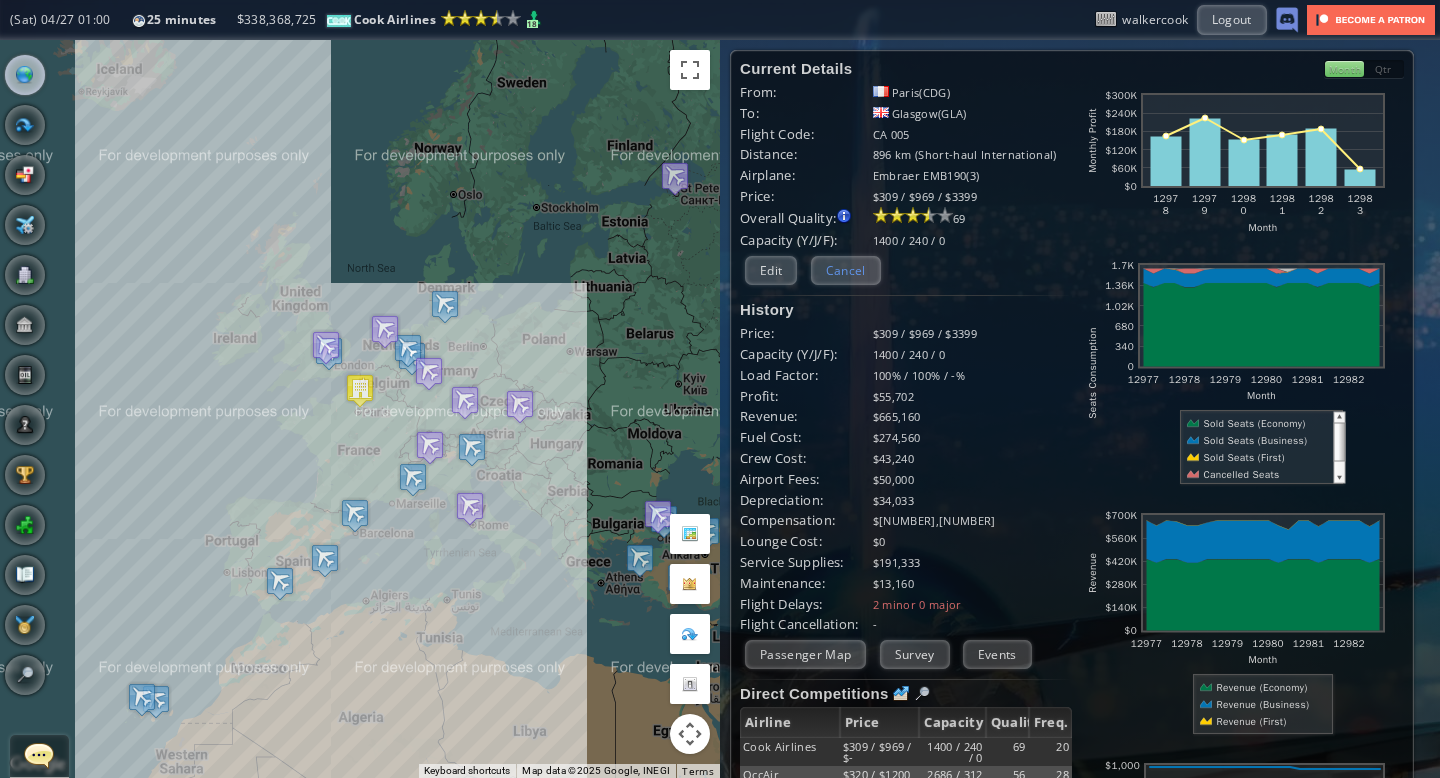 click on "Cancel" at bounding box center (846, 270) 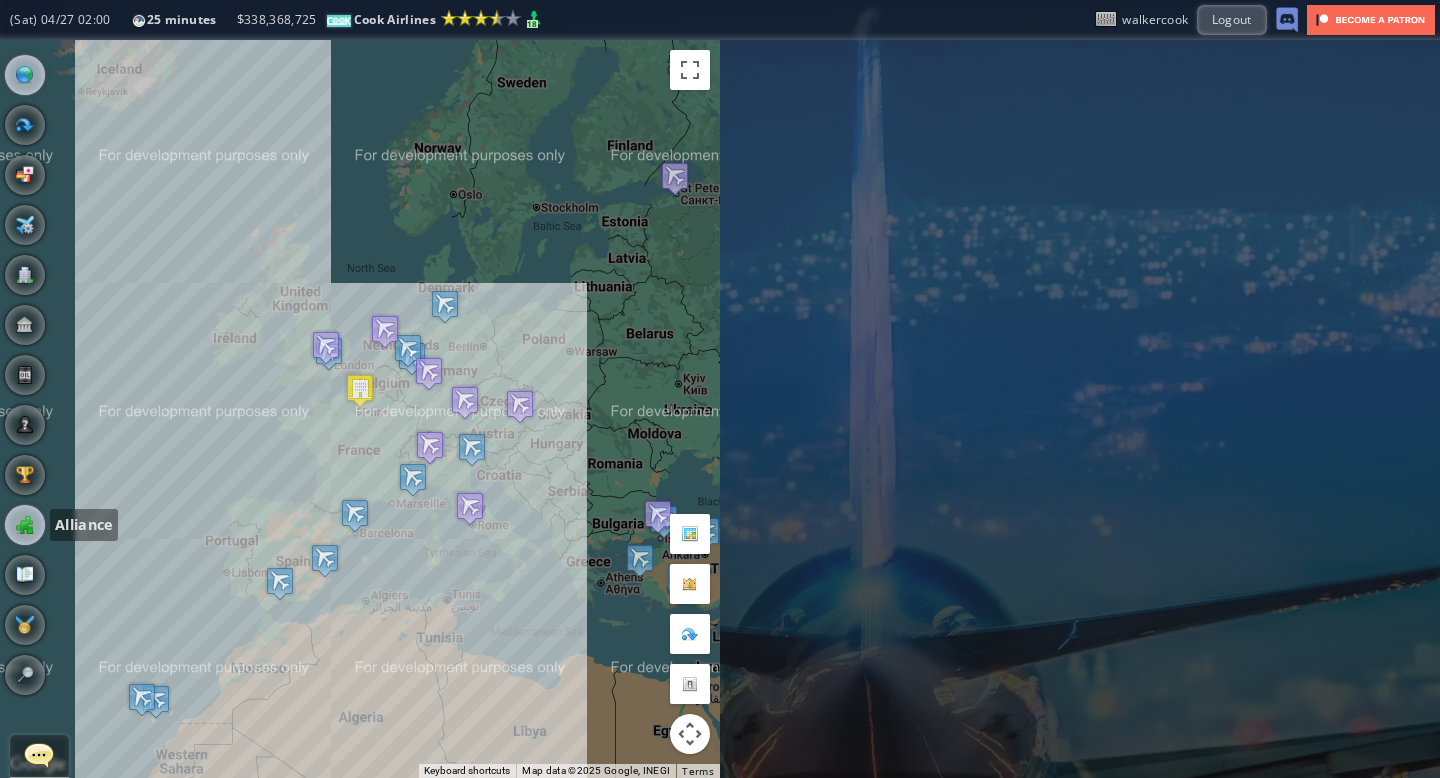 click at bounding box center [25, 525] 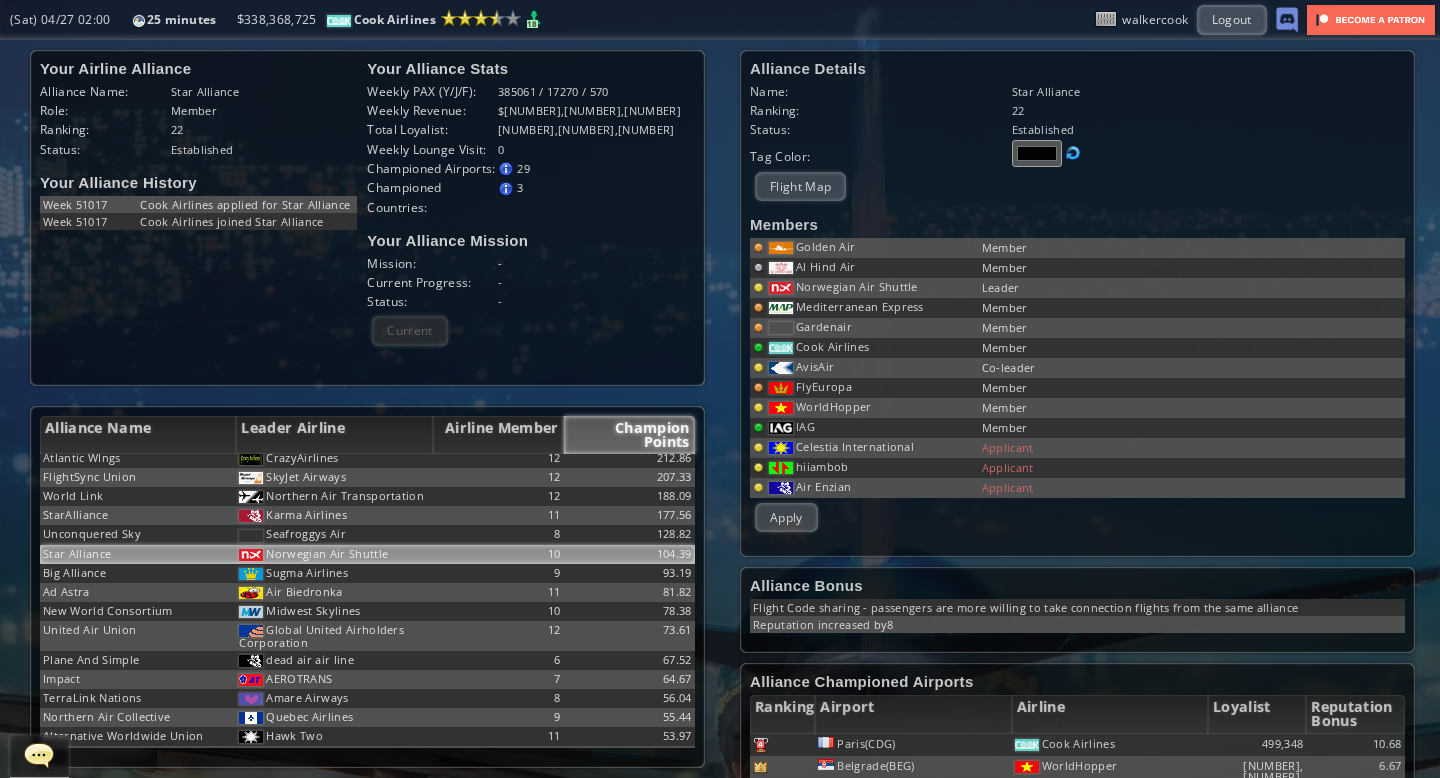 scroll, scrollTop: 400, scrollLeft: 0, axis: vertical 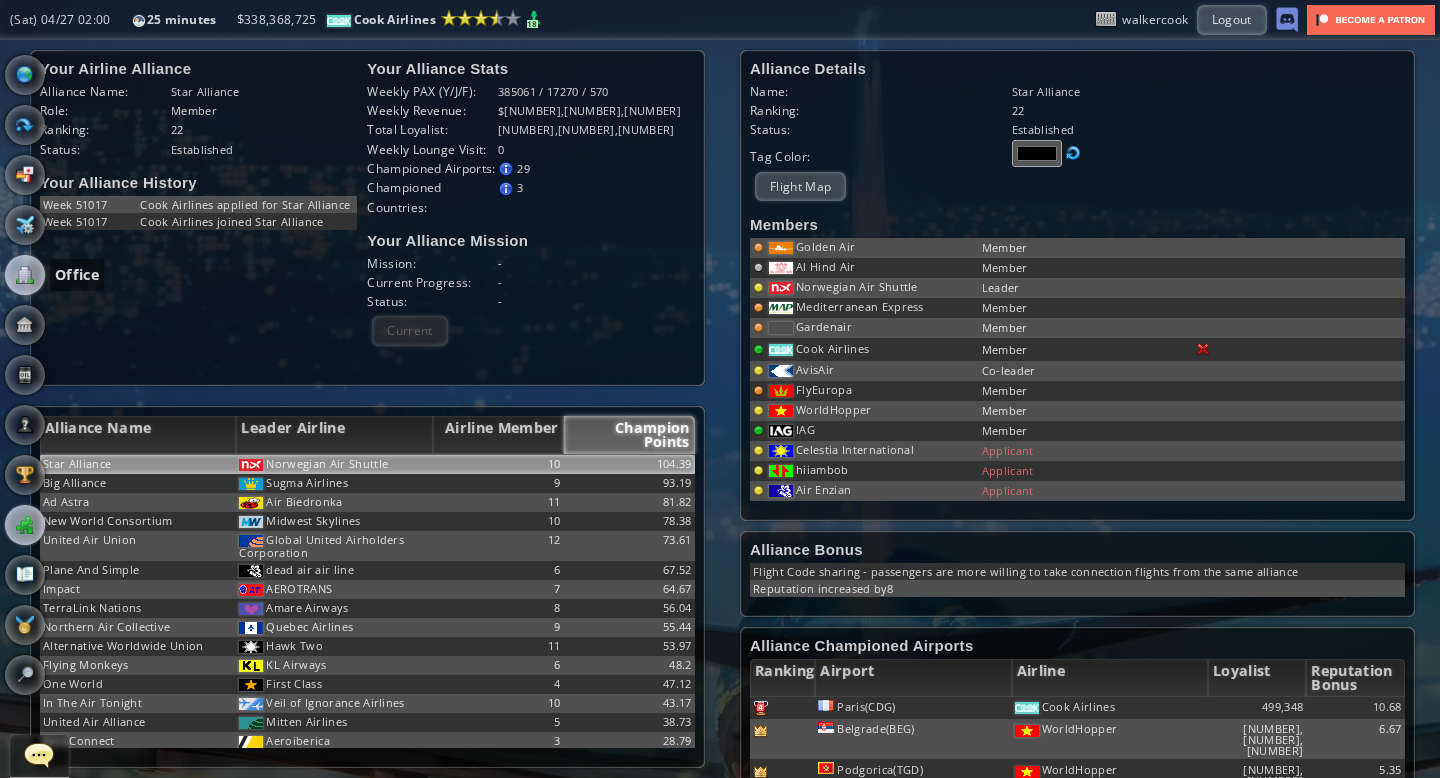 click at bounding box center [25, 275] 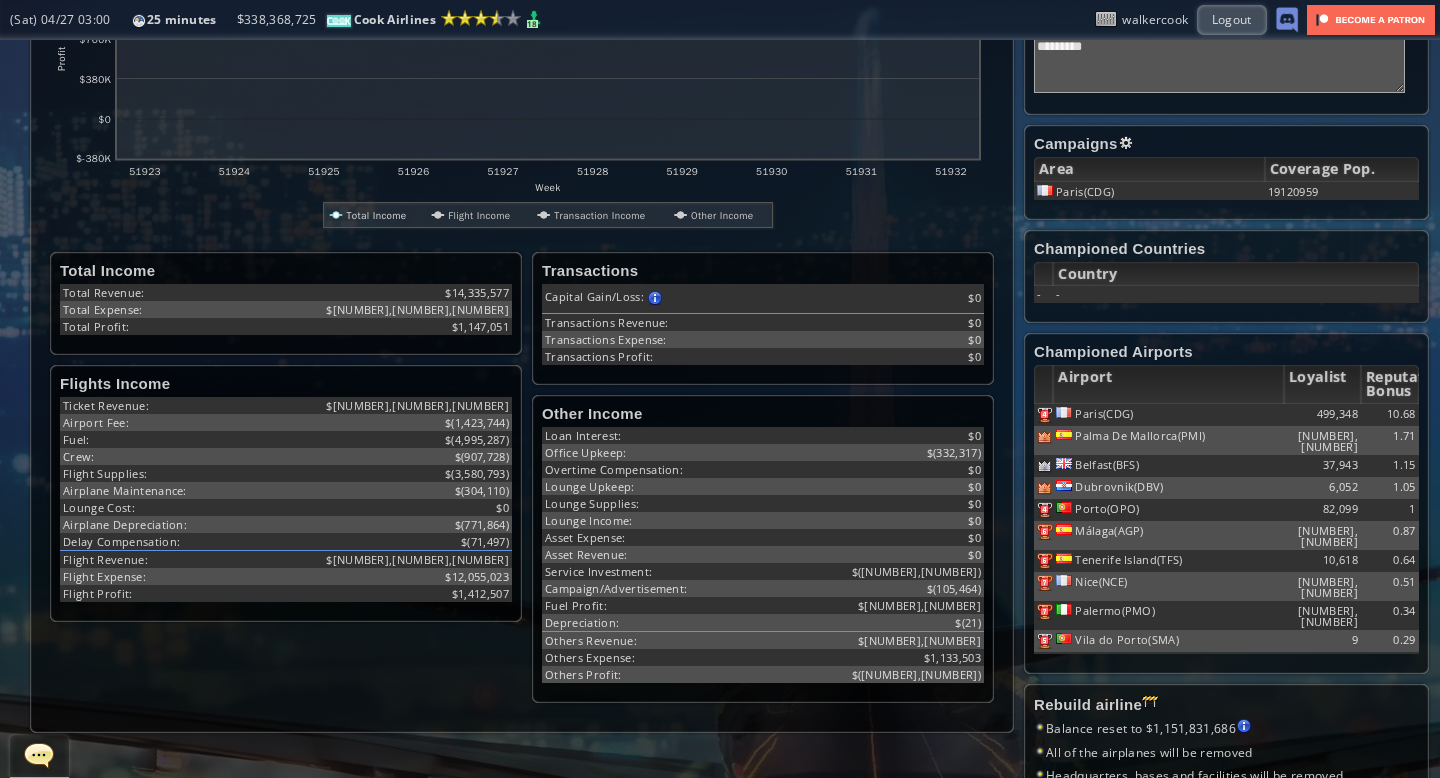 scroll, scrollTop: 428, scrollLeft: 0, axis: vertical 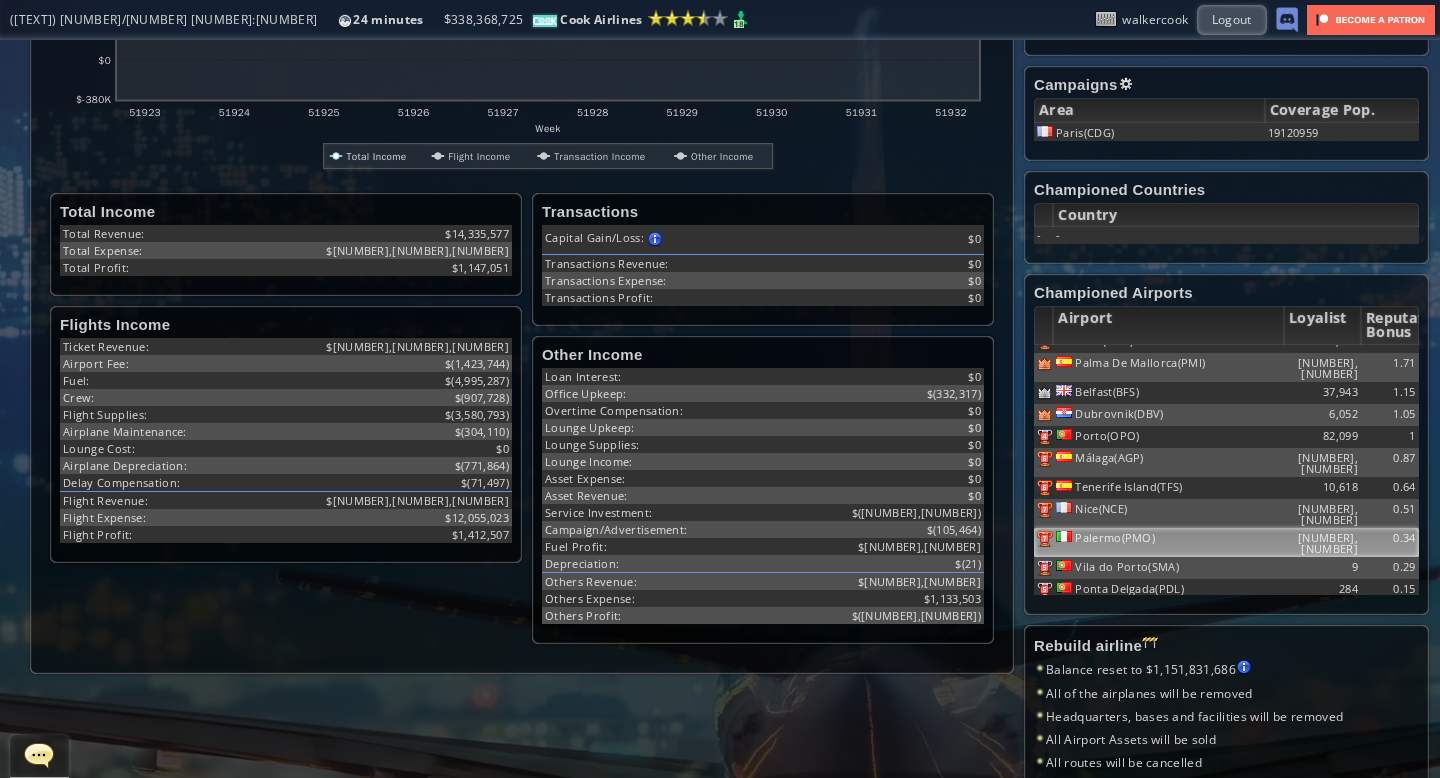 click on "Palermo(PMO)" at bounding box center (1168, 342) 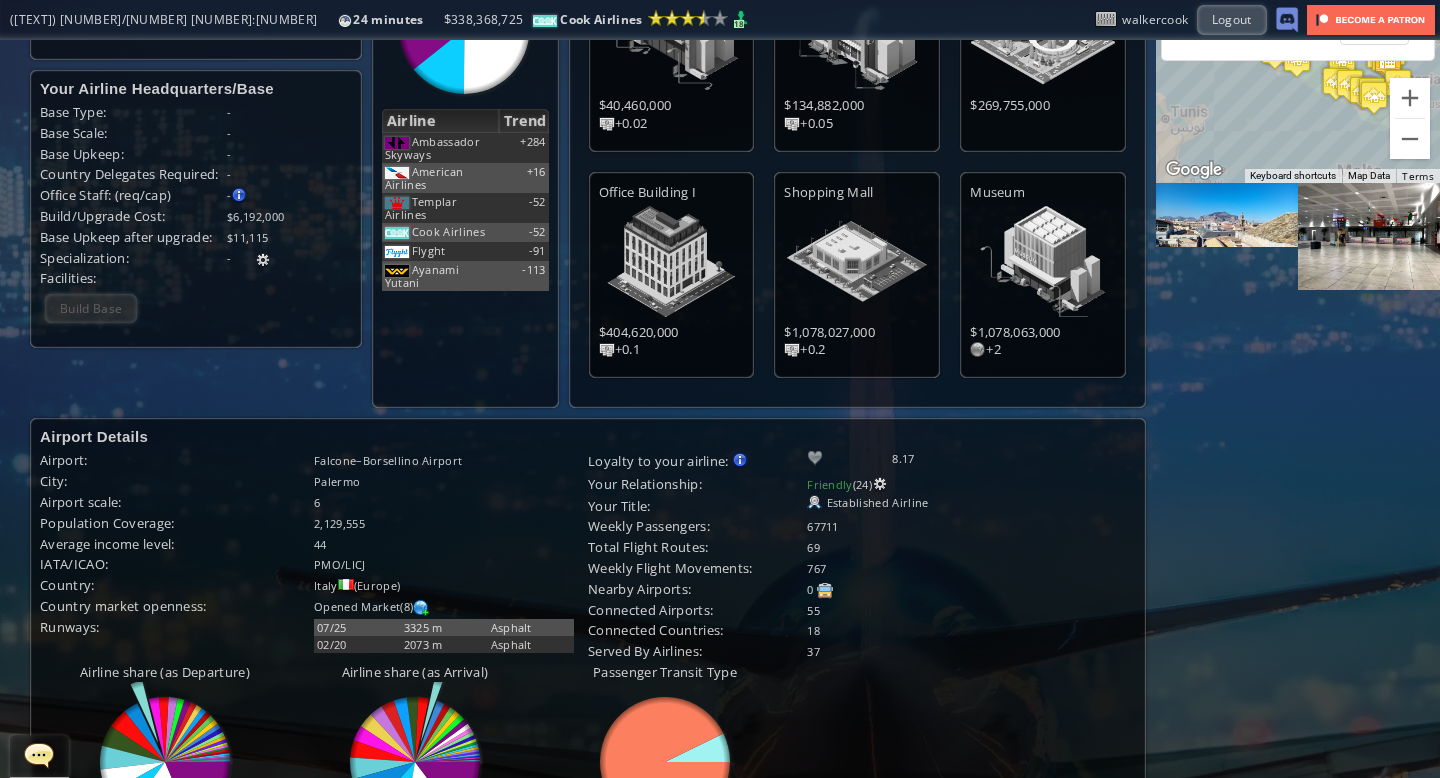 scroll, scrollTop: 0, scrollLeft: 0, axis: both 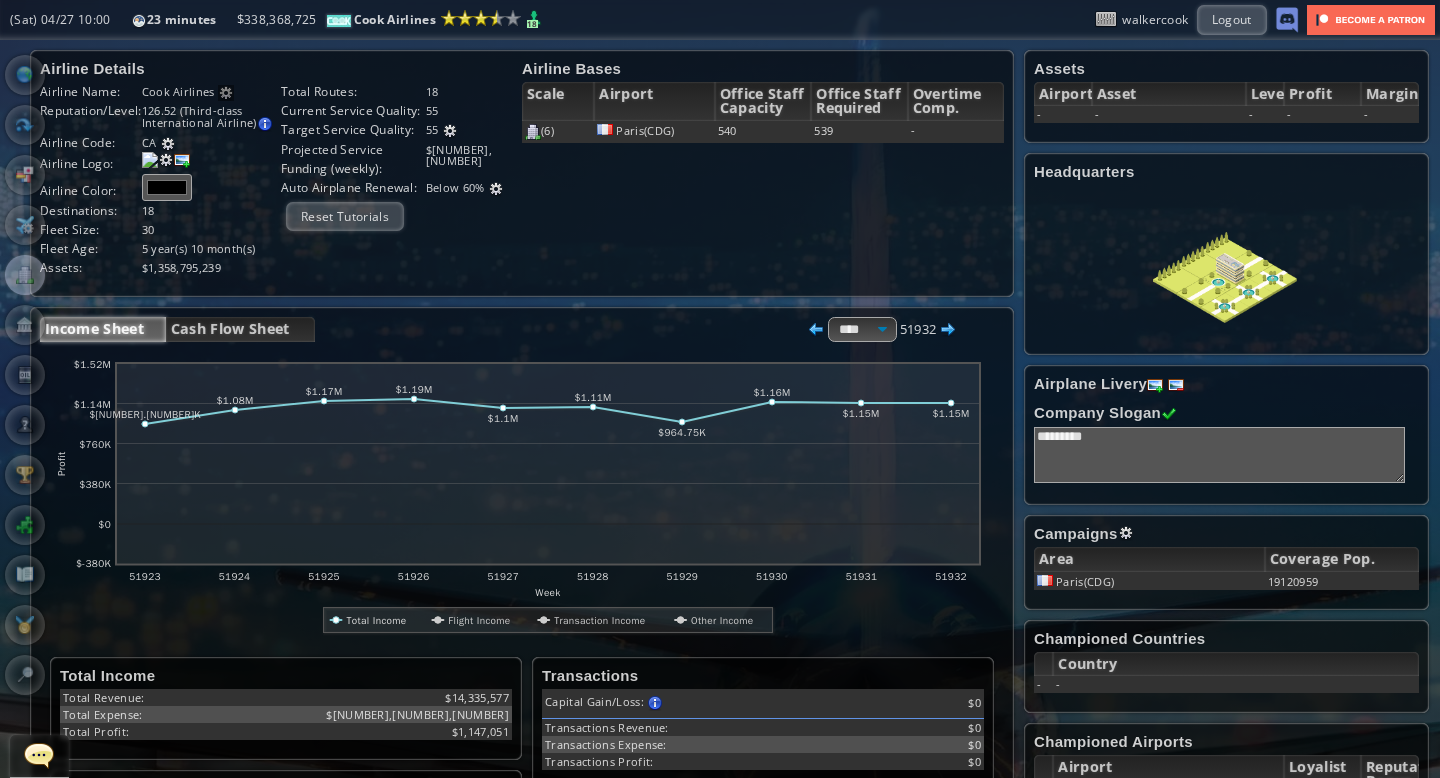 click at bounding box center [450, 131] 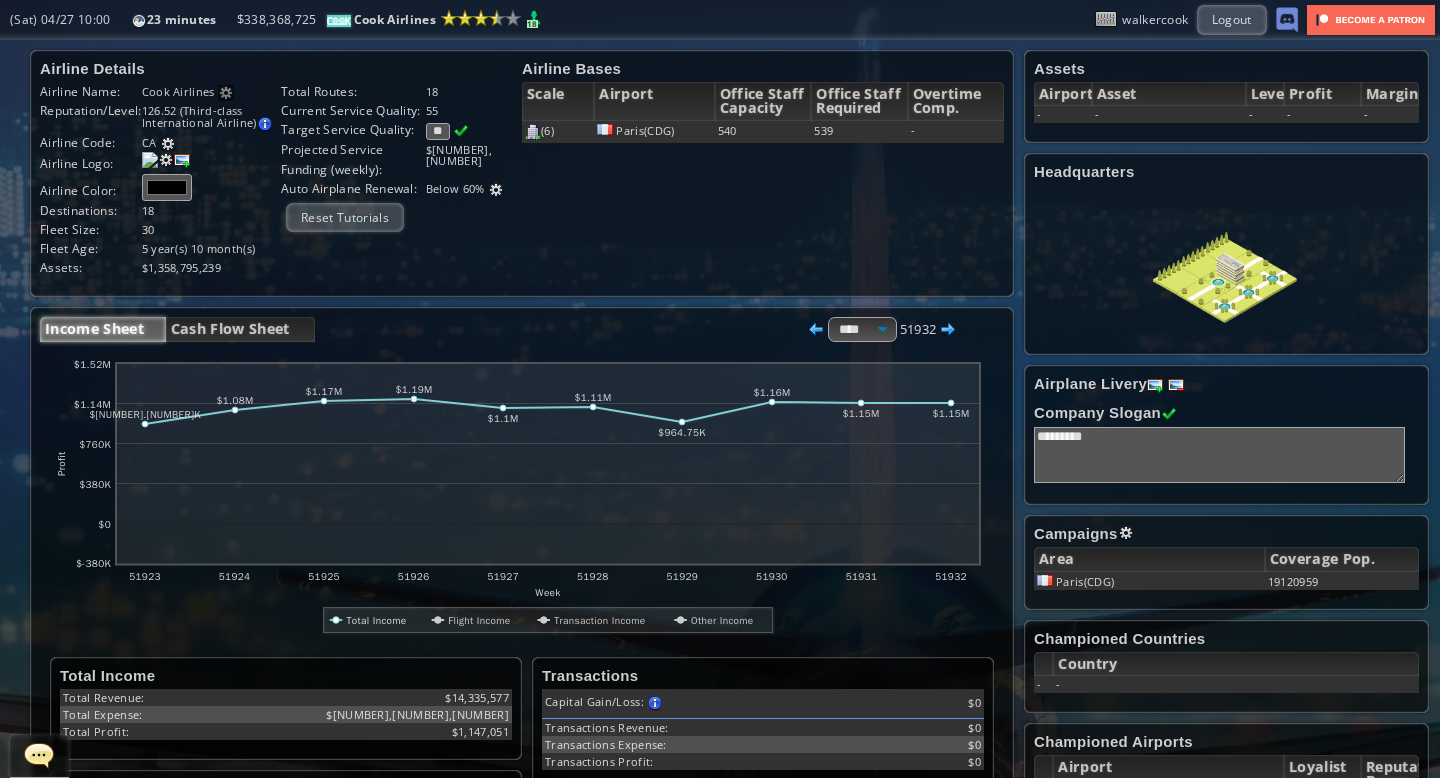 click on "**" at bounding box center [438, 131] 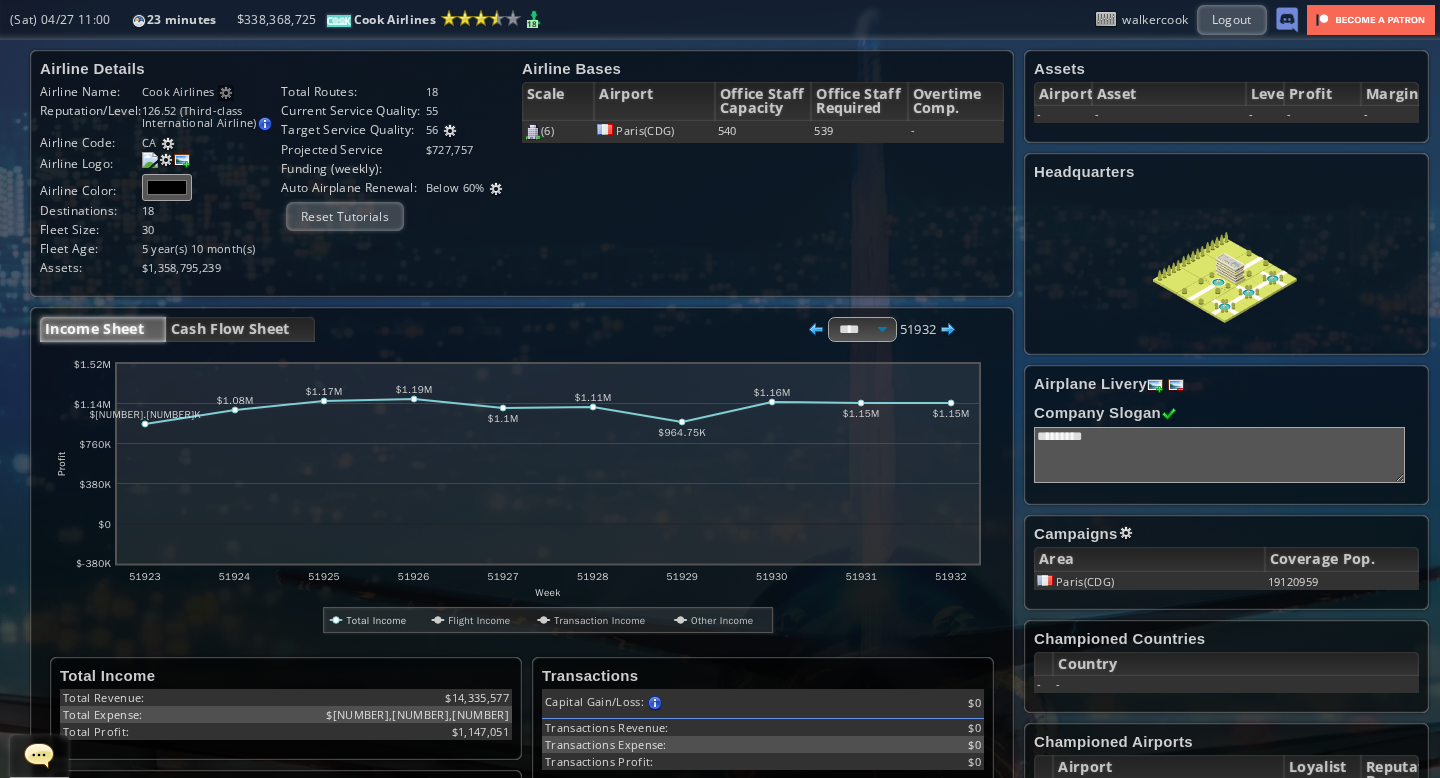 click at bounding box center [450, 131] 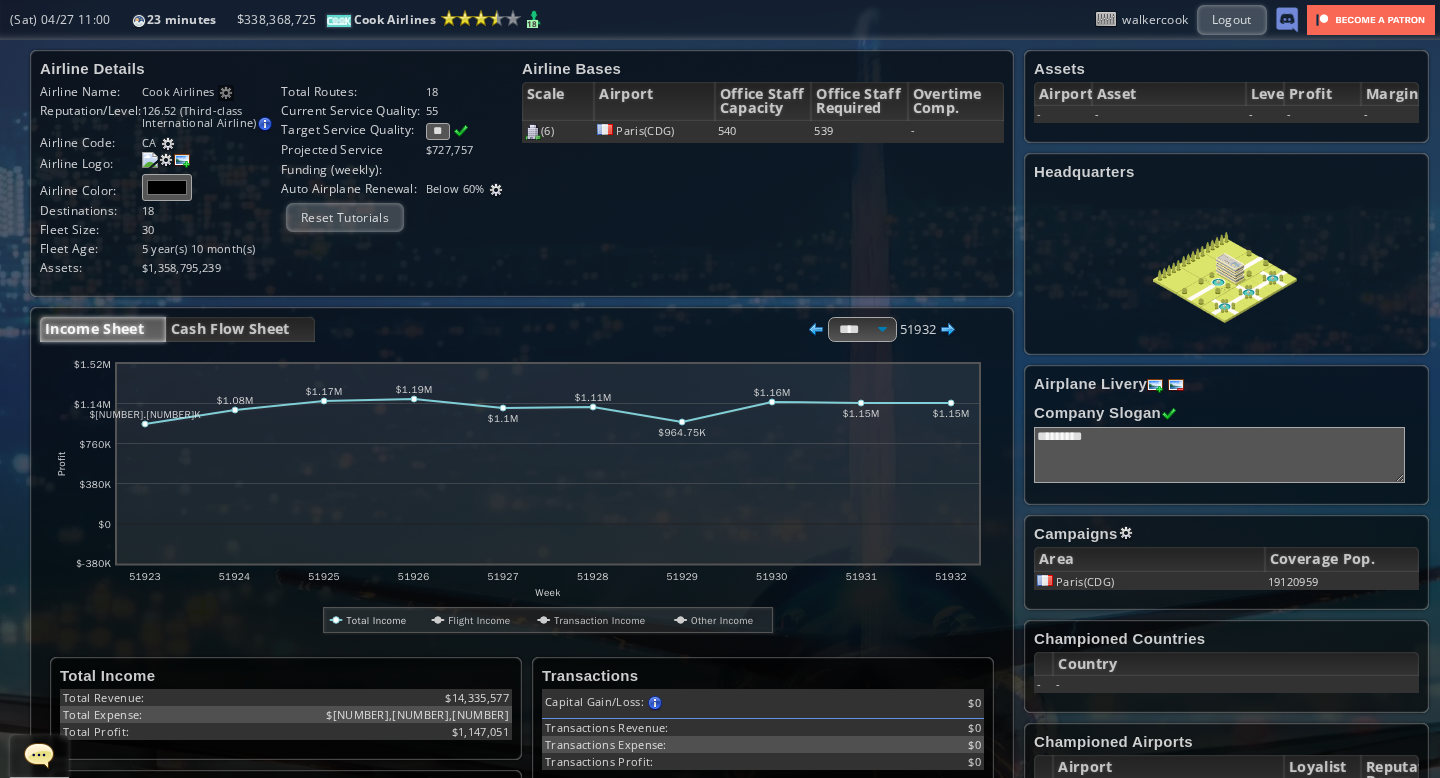 click on "**" at bounding box center [438, 131] 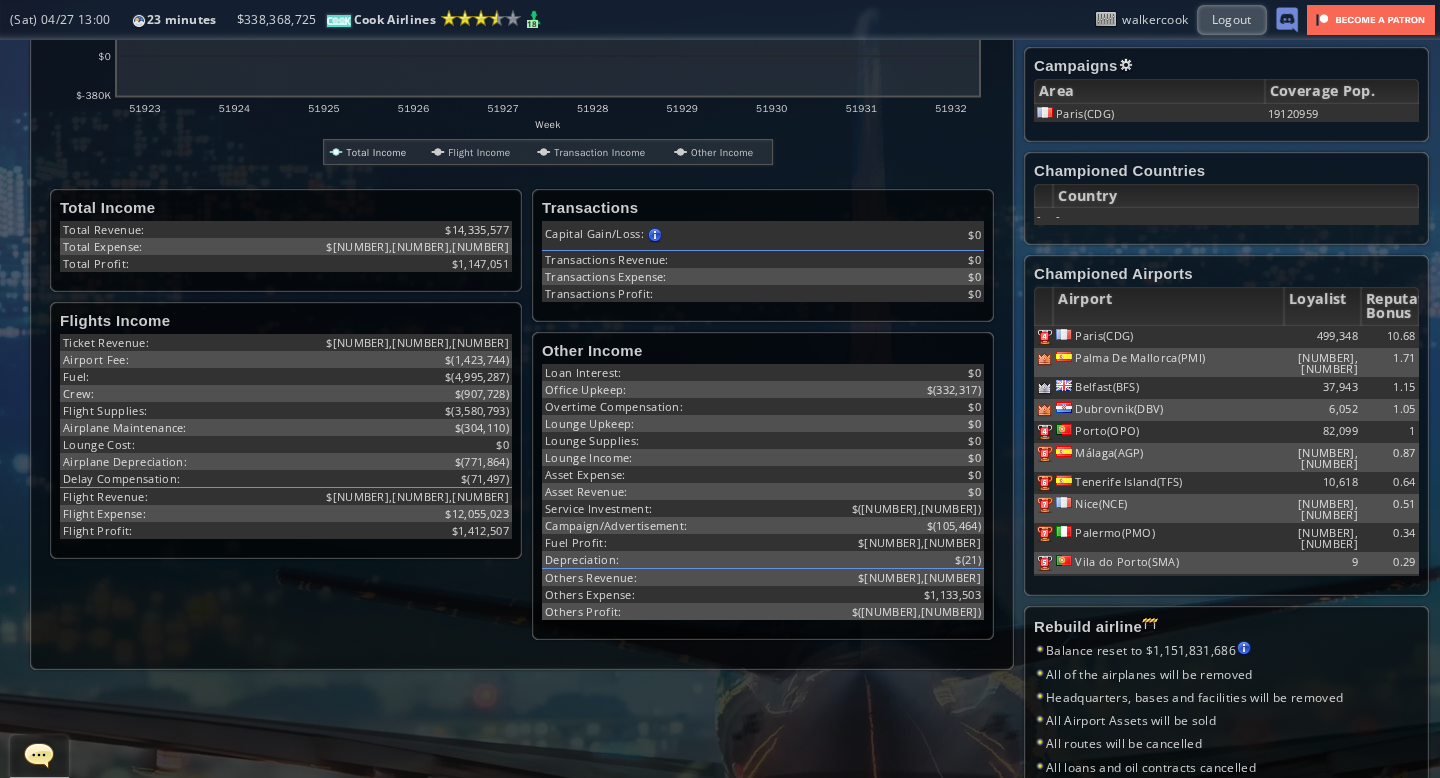 scroll, scrollTop: 0, scrollLeft: 0, axis: both 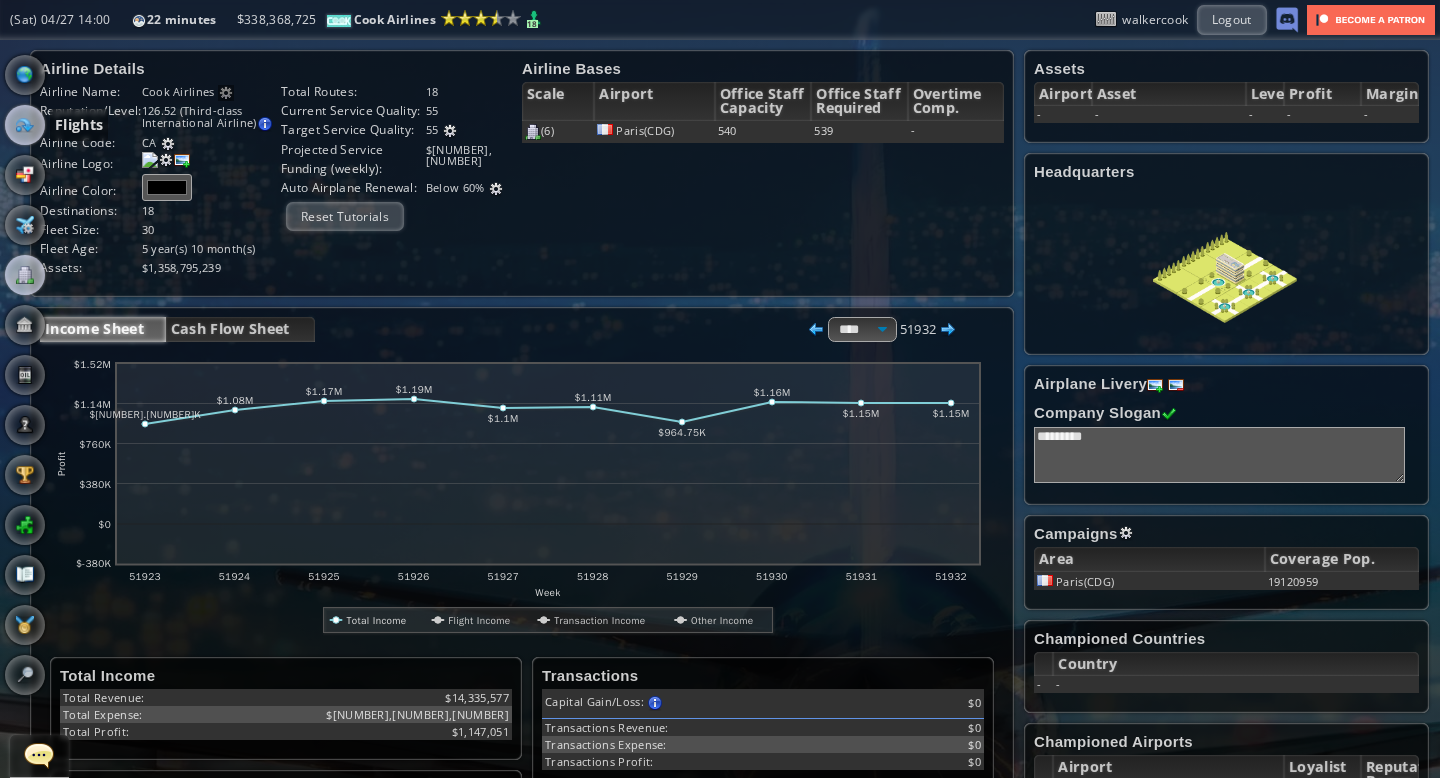 click at bounding box center [25, 125] 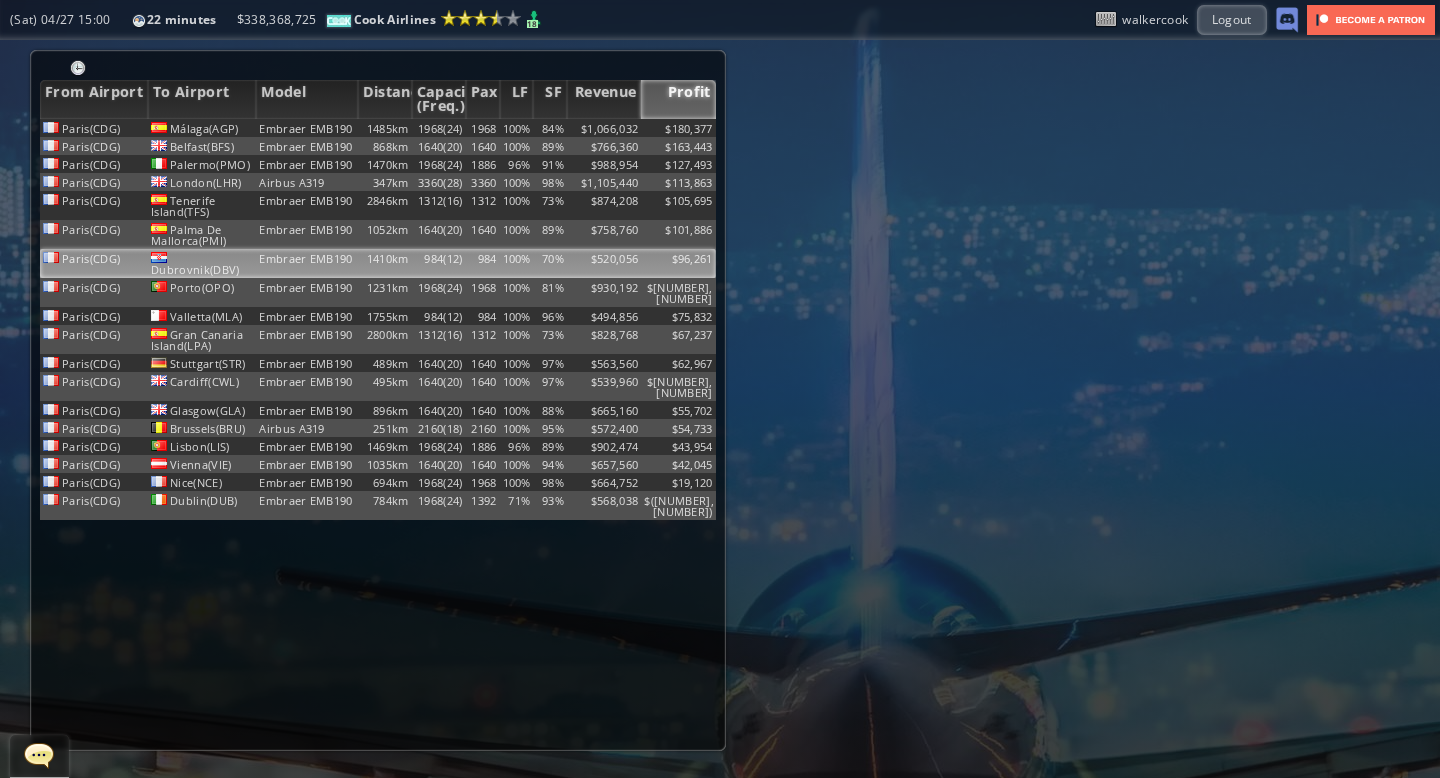 click on "$96,261" at bounding box center [678, 128] 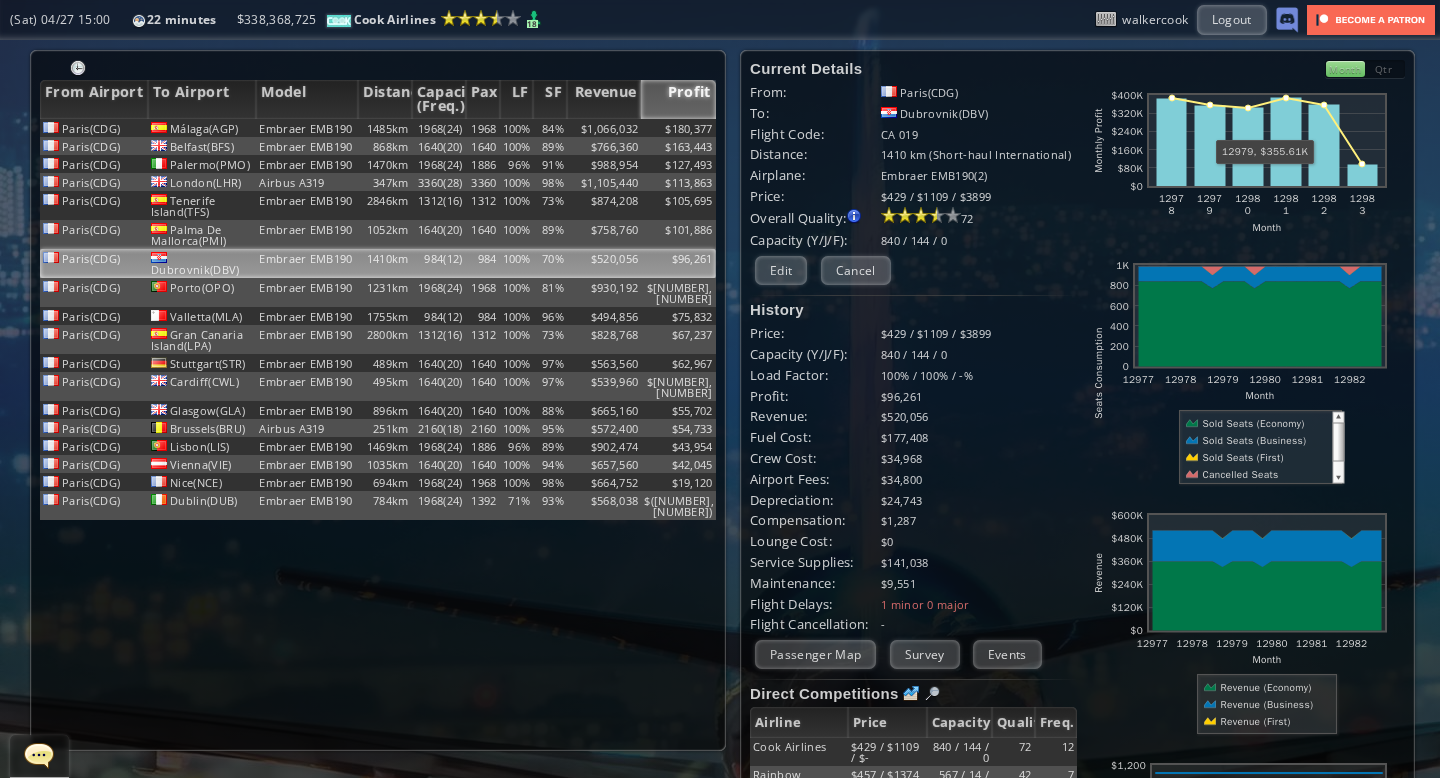 click on "Qtr" at bounding box center [1385, 69] 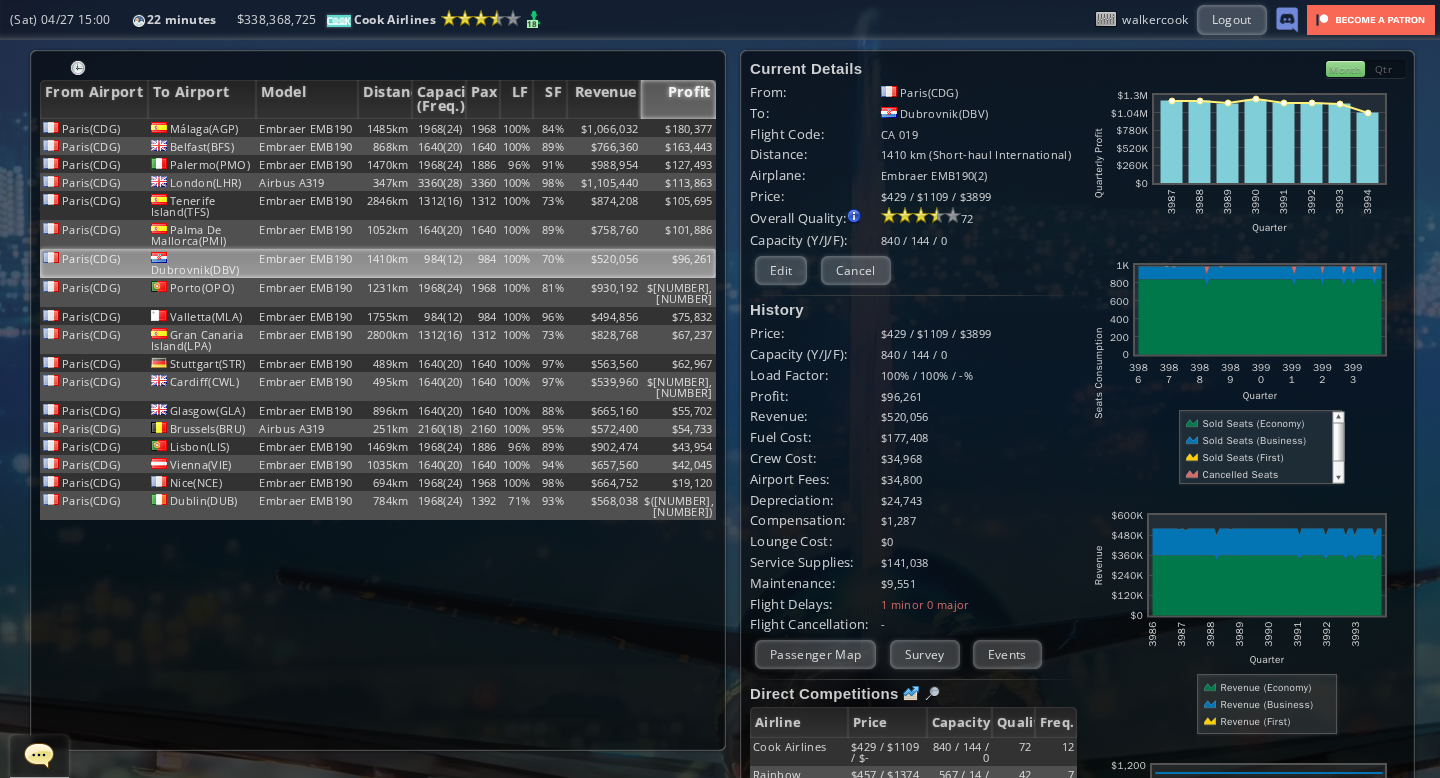 click on "Month" at bounding box center [1345, 69] 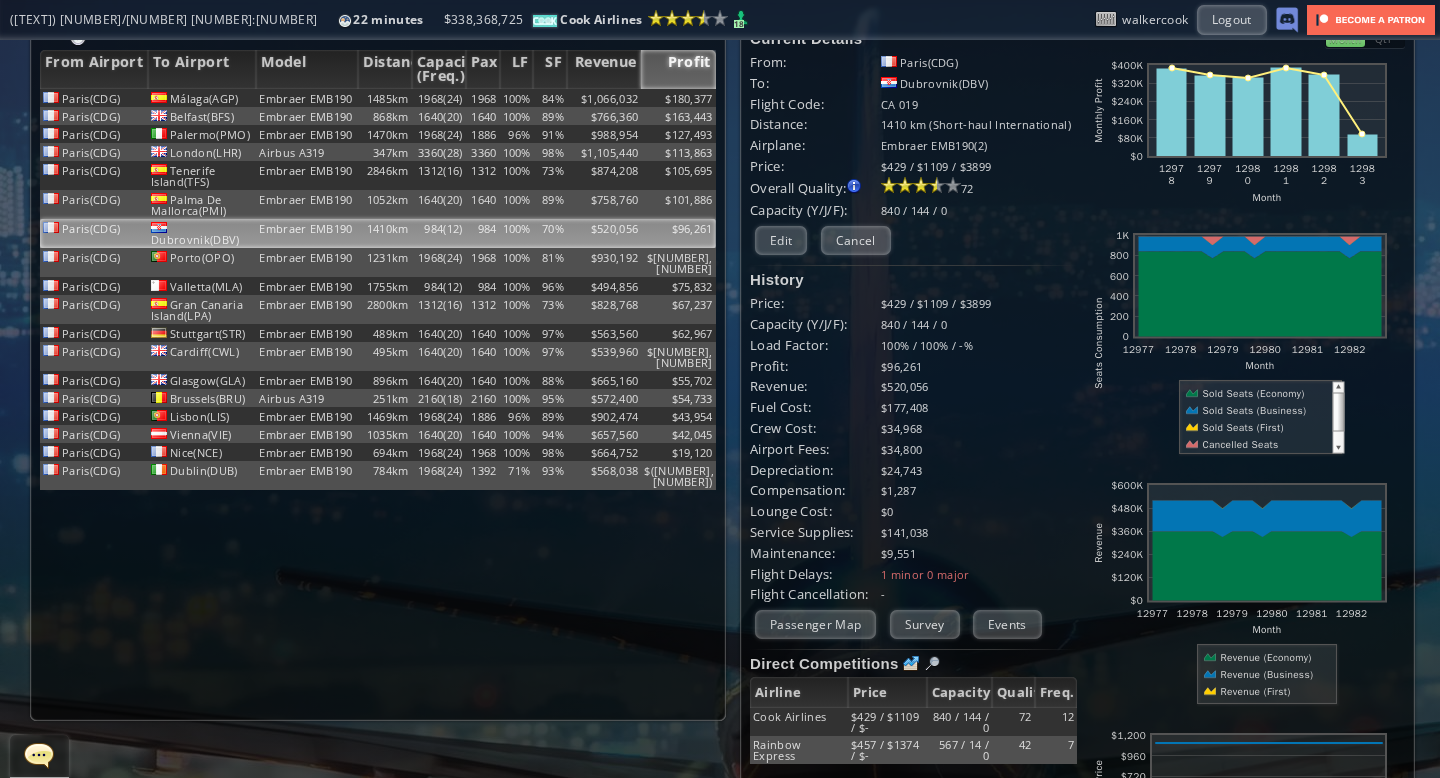 scroll, scrollTop: 0, scrollLeft: 0, axis: both 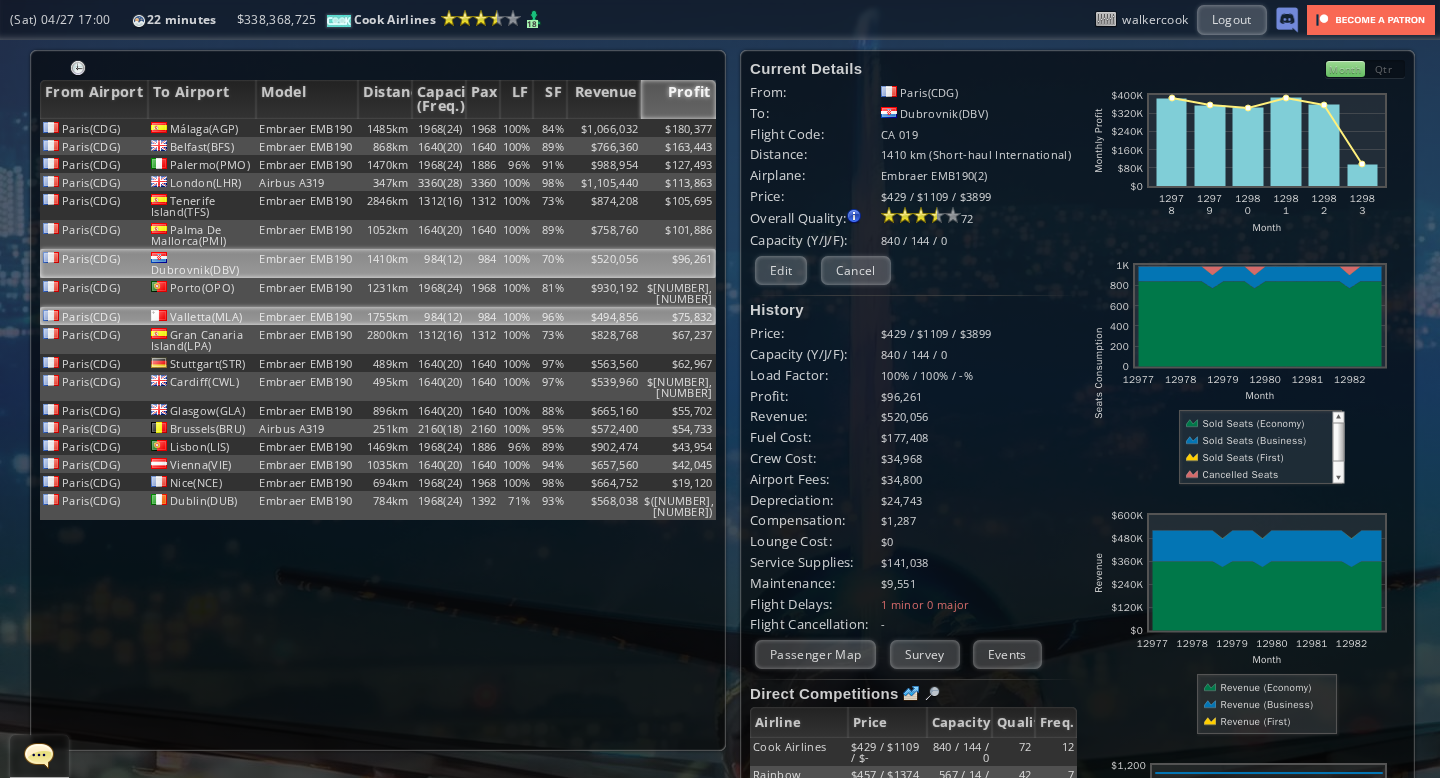click on "100%" at bounding box center [517, 128] 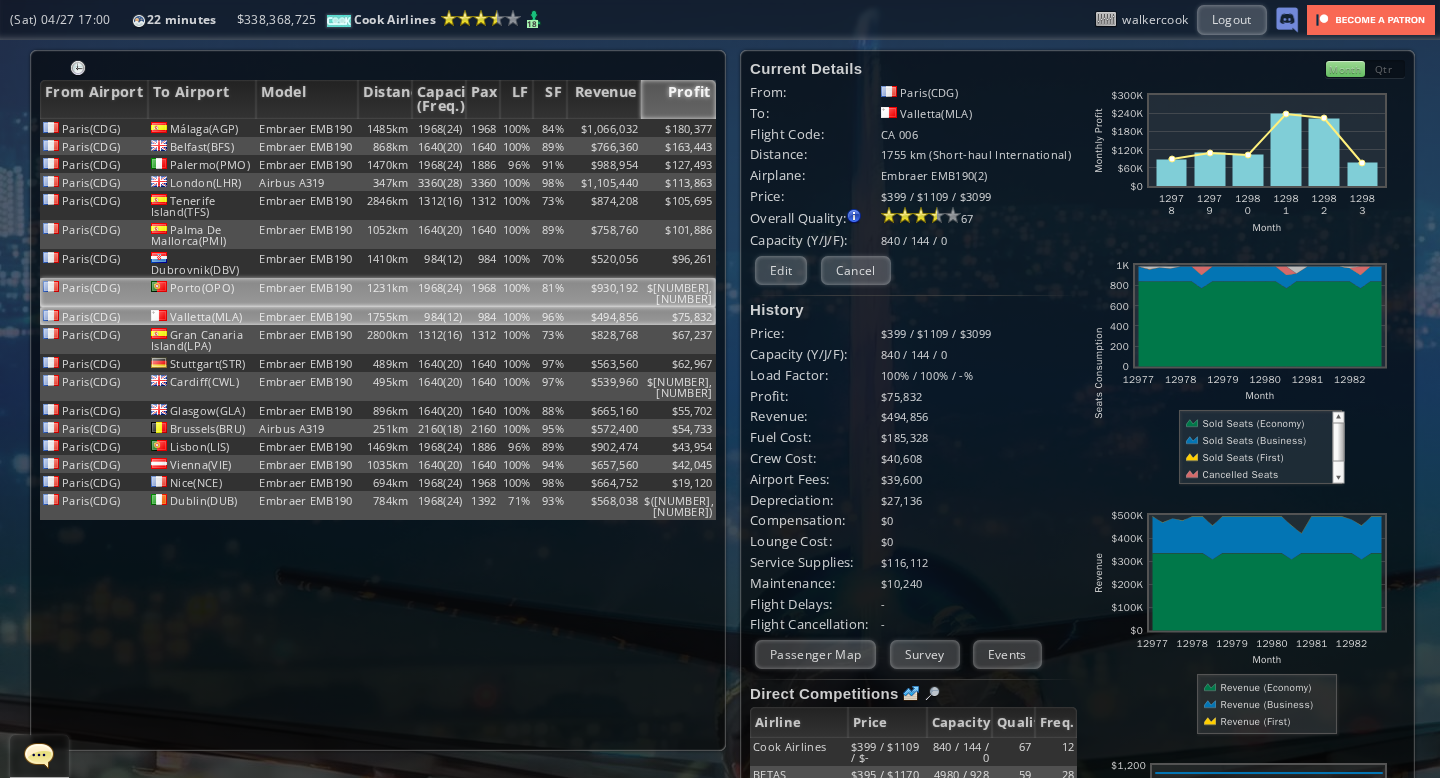 click on "100%" at bounding box center [517, 128] 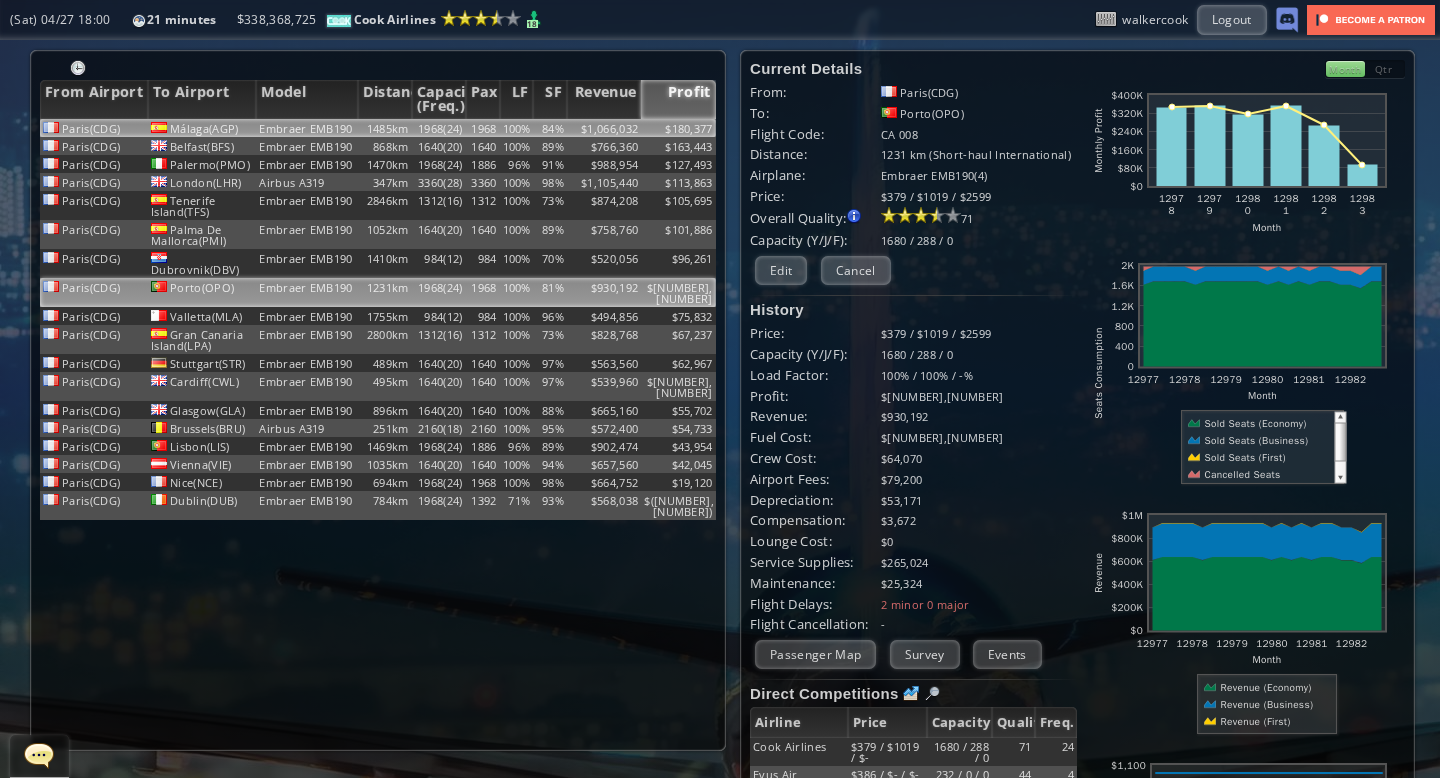click on "1968" at bounding box center (483, 128) 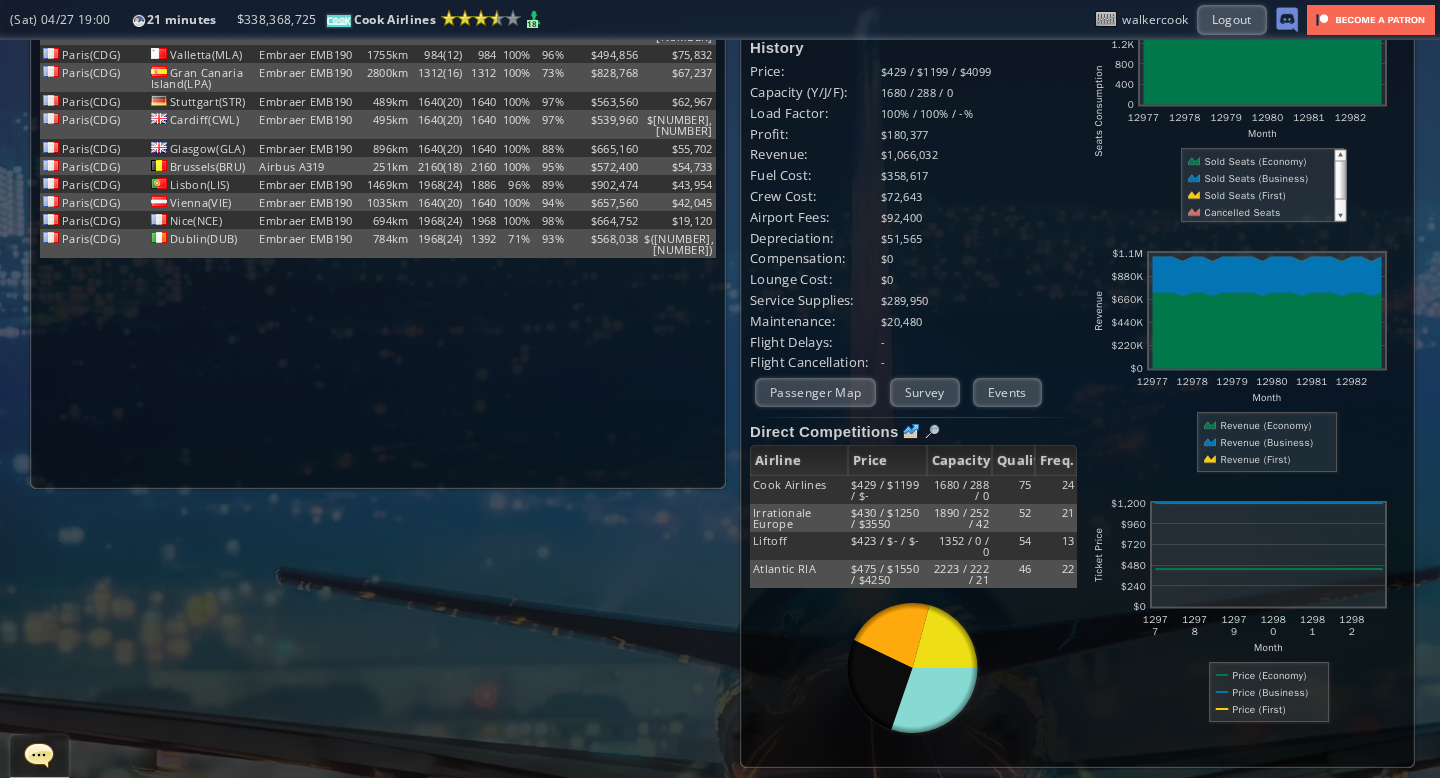 scroll, scrollTop: 0, scrollLeft: 0, axis: both 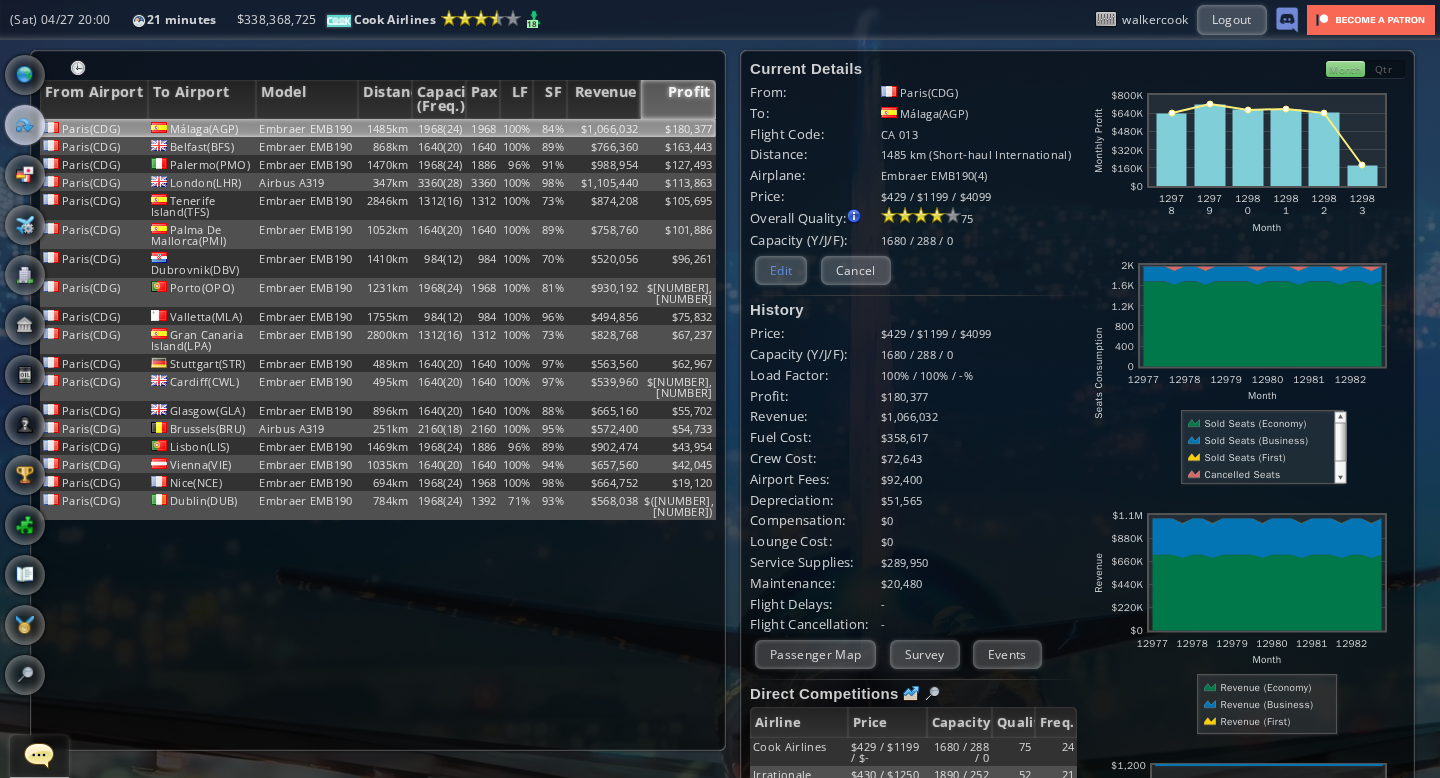 click on "Edit" at bounding box center [781, 270] 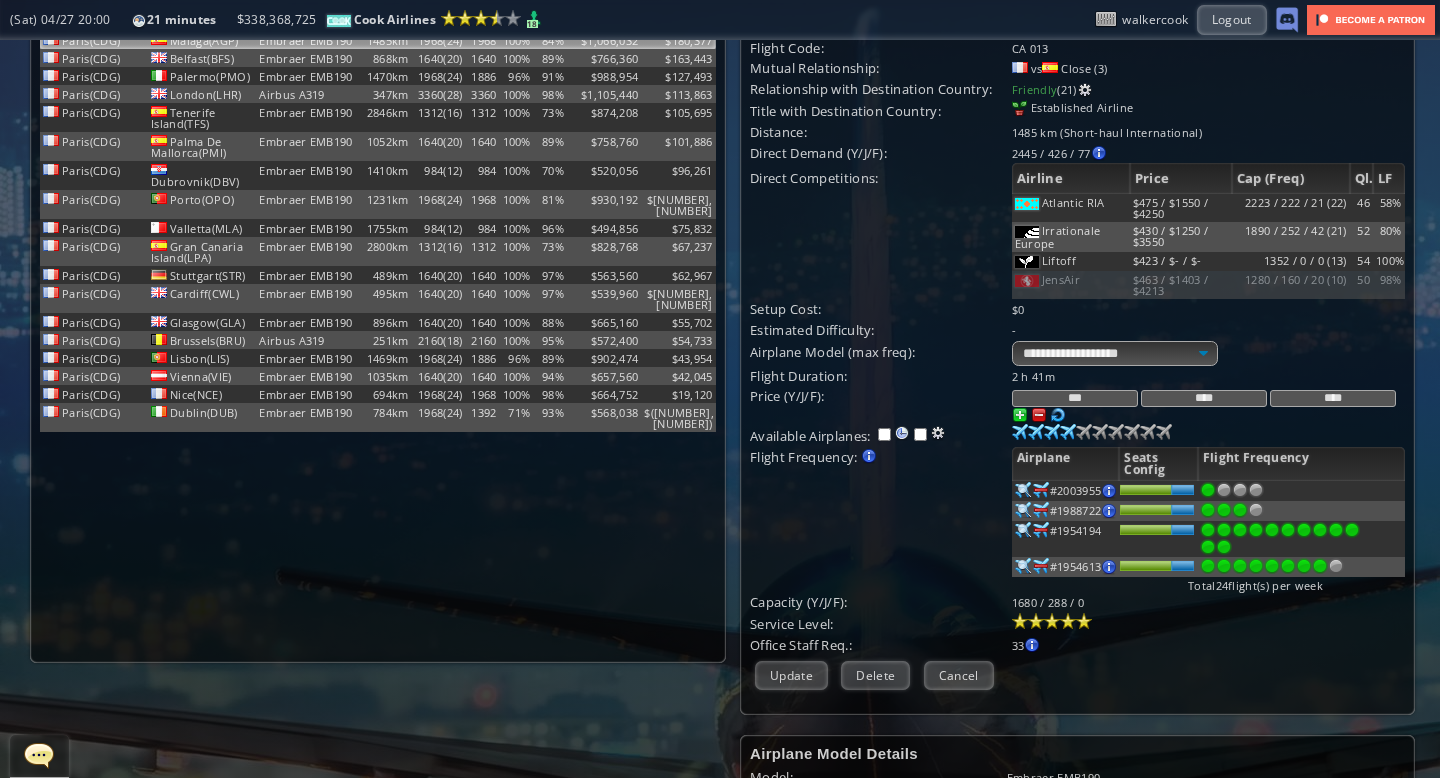 scroll, scrollTop: 86, scrollLeft: 0, axis: vertical 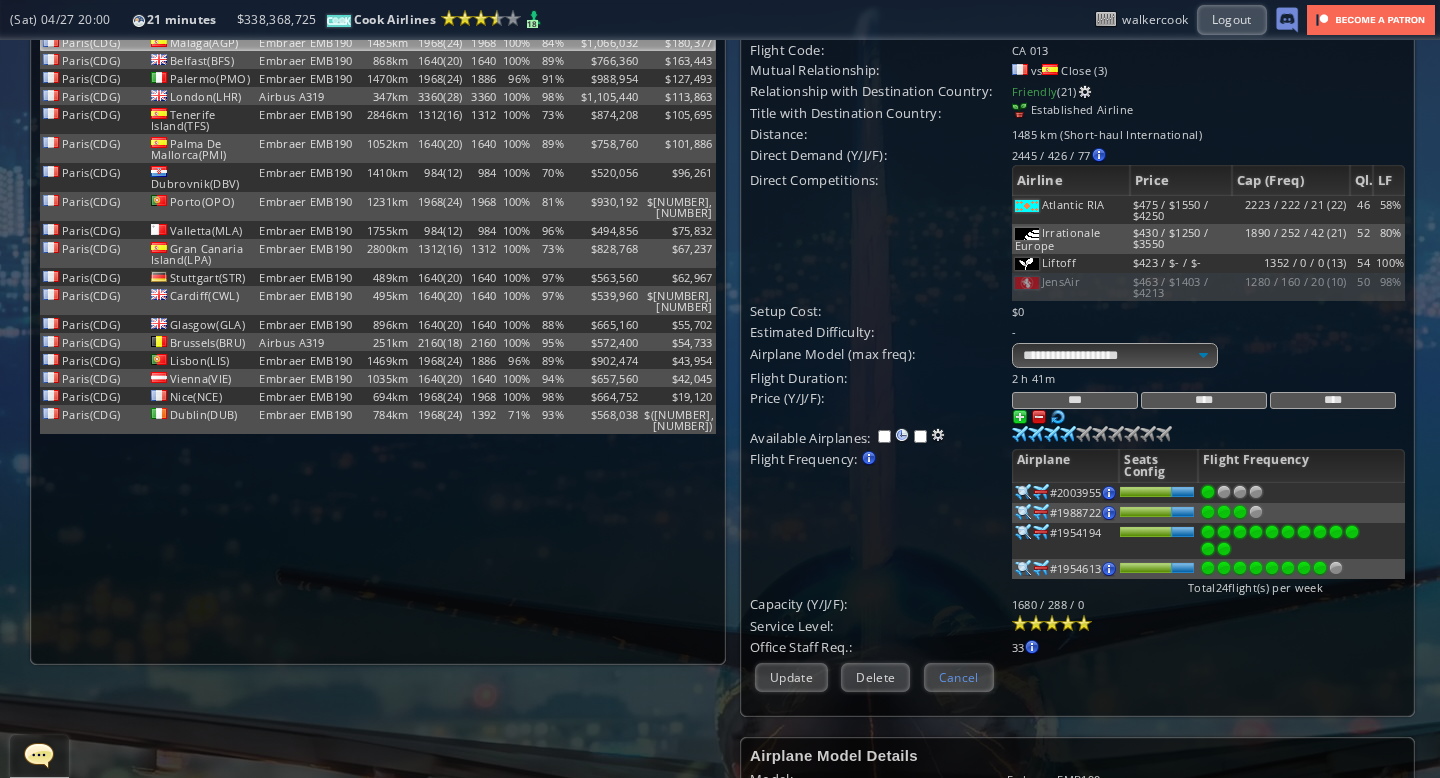 click on "Cancel" at bounding box center [959, 677] 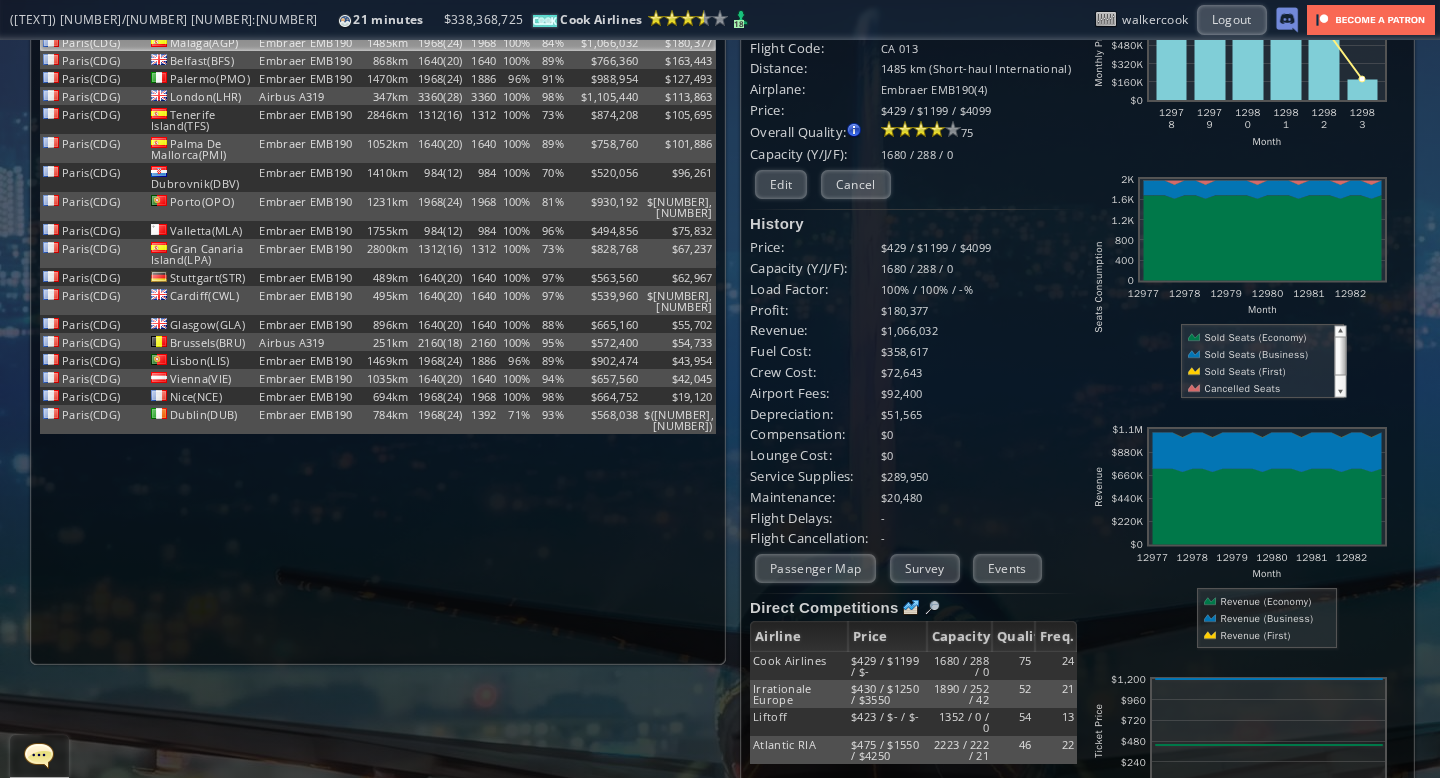 scroll, scrollTop: 0, scrollLeft: 0, axis: both 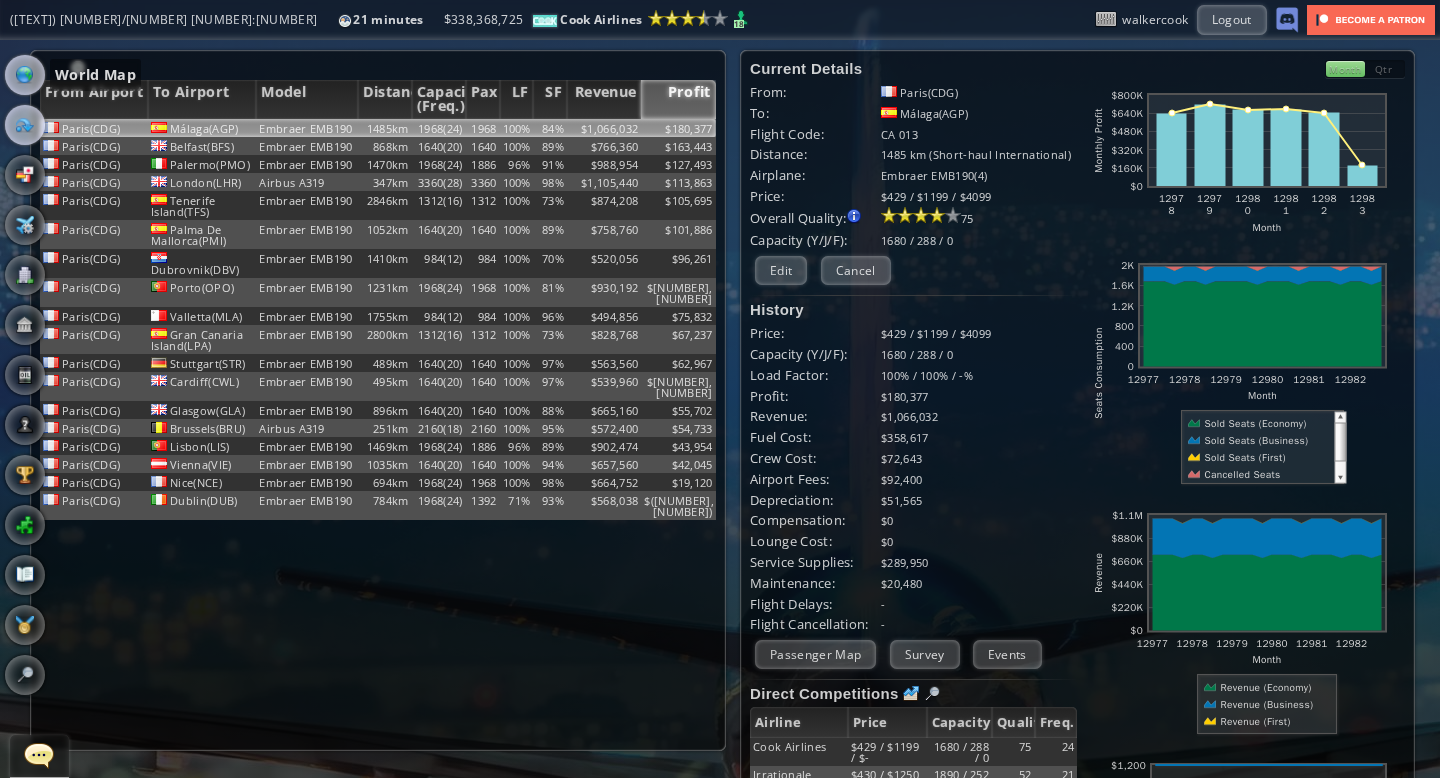 click at bounding box center (25, 75) 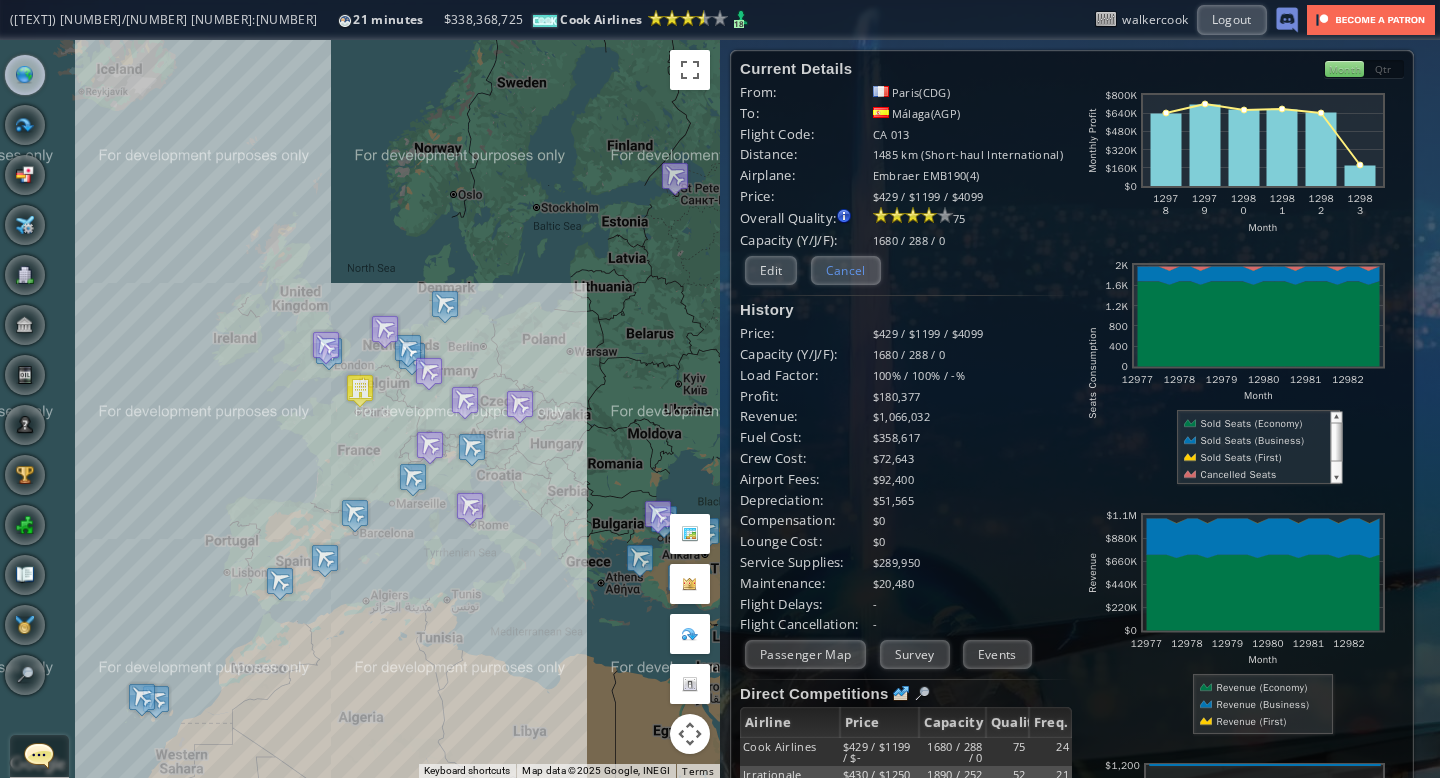 click on "Cancel" at bounding box center [846, 270] 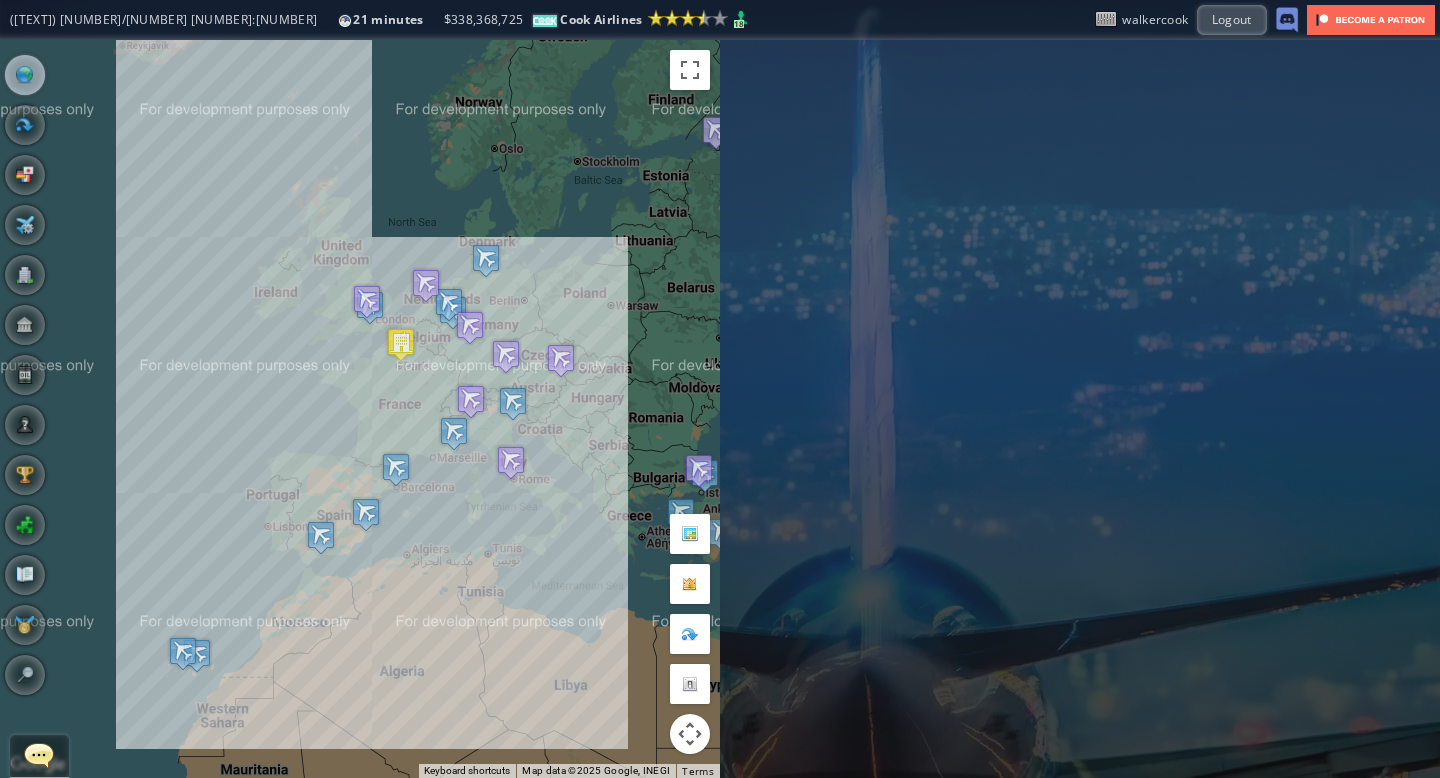 drag, startPoint x: 526, startPoint y: 239, endPoint x: 567, endPoint y: 190, distance: 63.89053 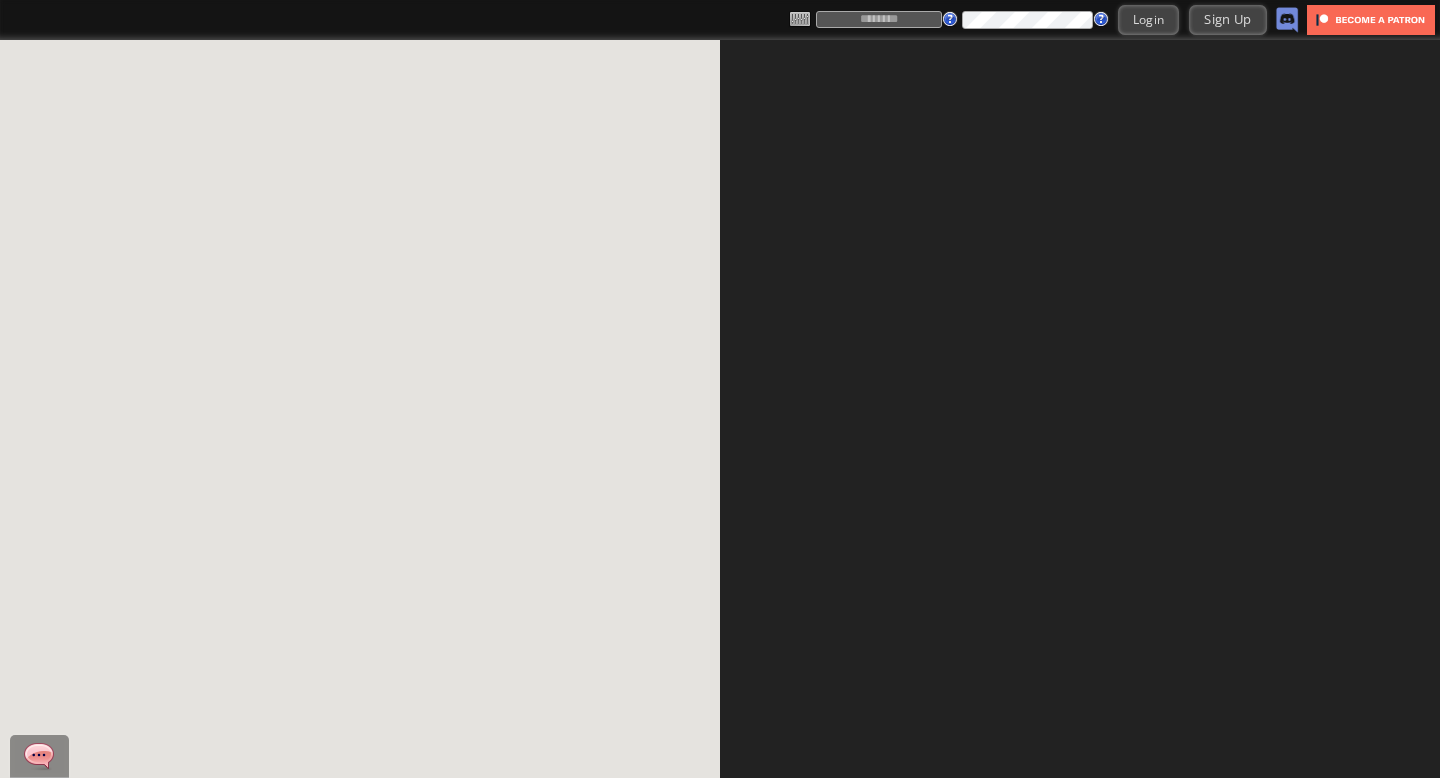 scroll, scrollTop: 0, scrollLeft: 0, axis: both 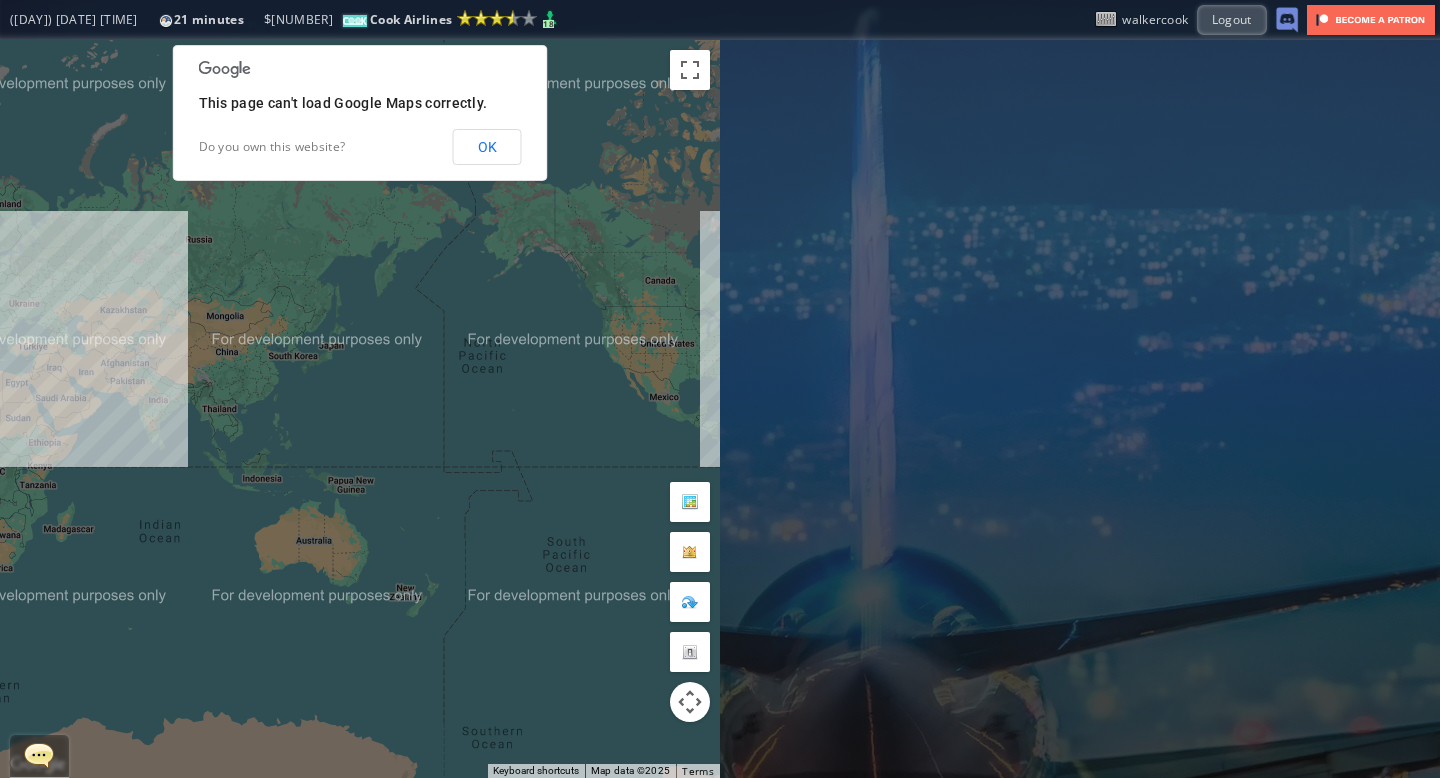 click on "OK" at bounding box center [487, 147] 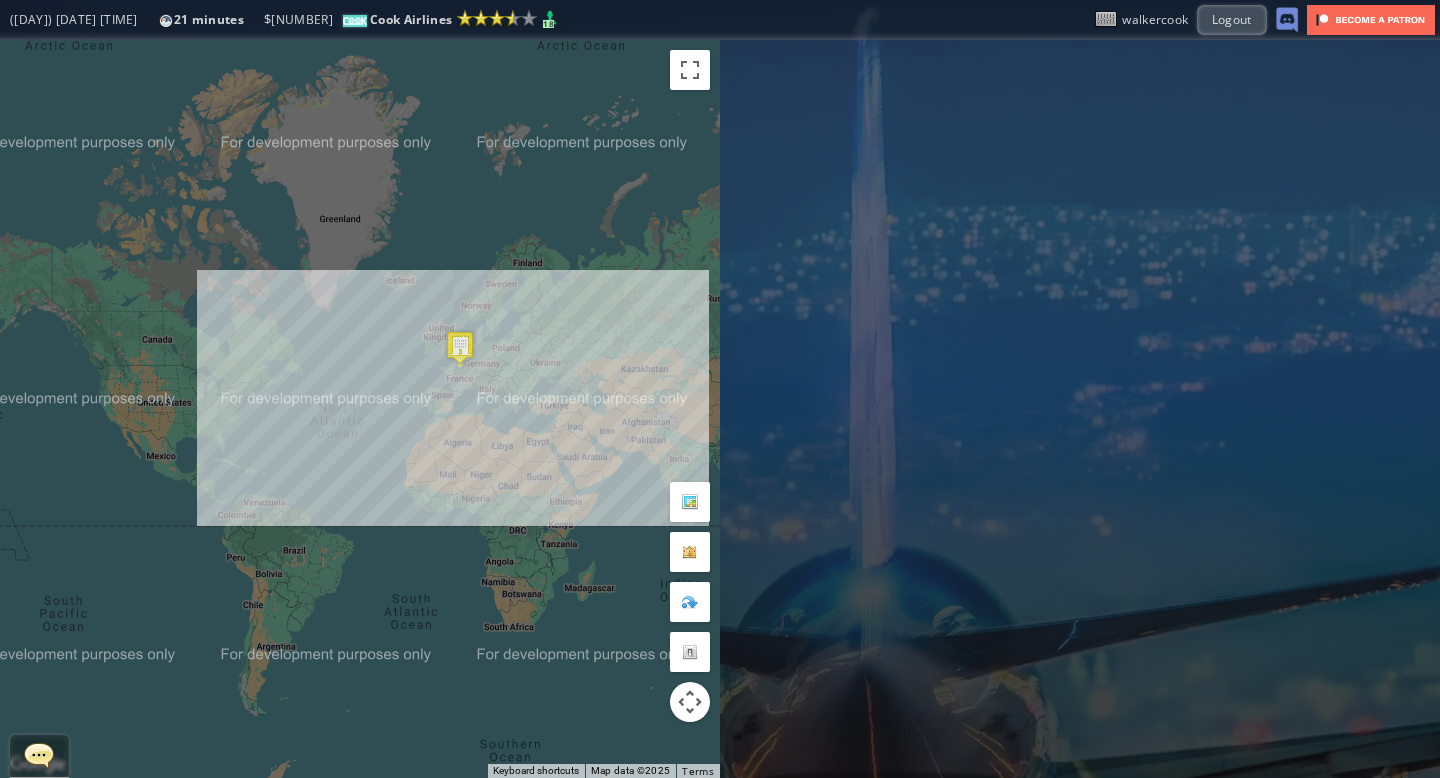 drag, startPoint x: 208, startPoint y: 302, endPoint x: 719, endPoint y: 359, distance: 514.16925 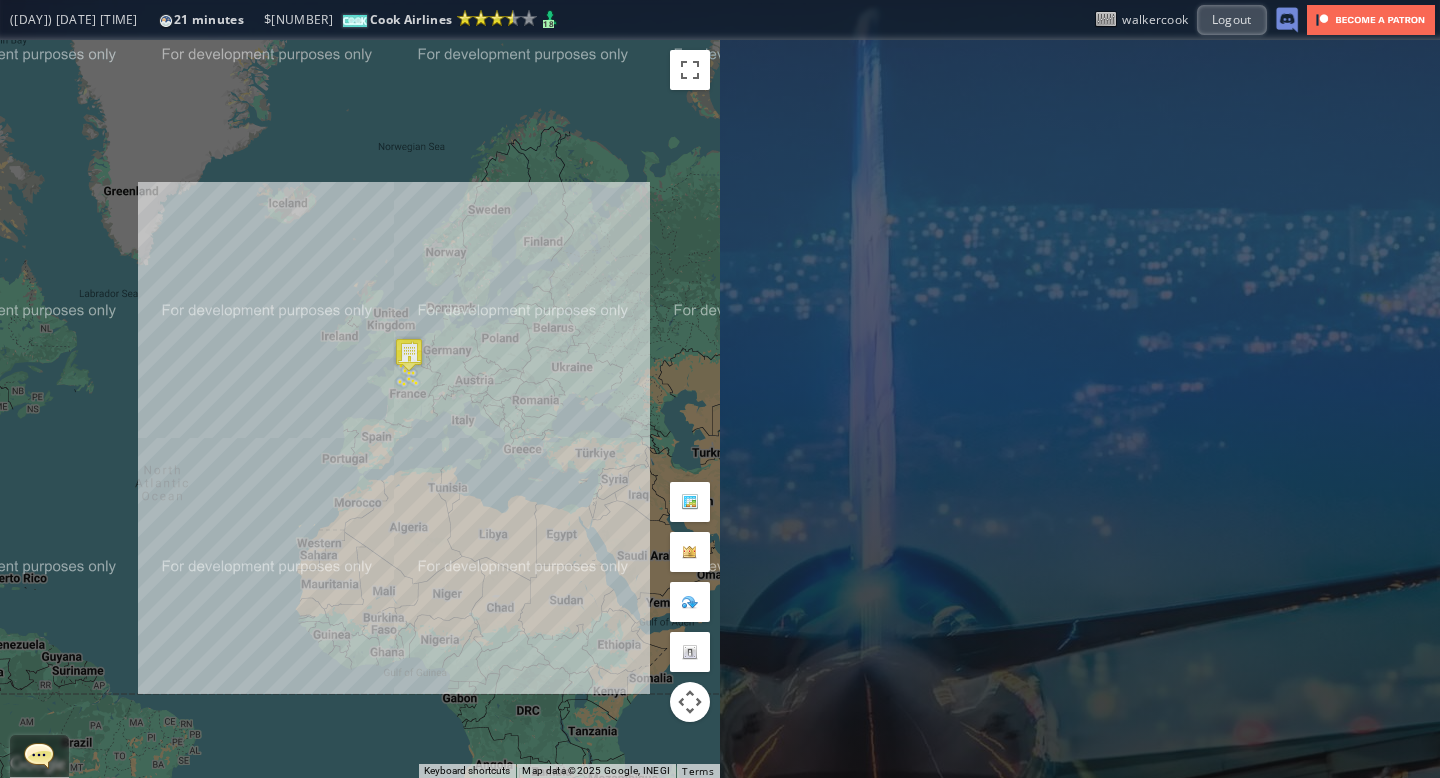 drag, startPoint x: 358, startPoint y: 199, endPoint x: 412, endPoint y: 249, distance: 73.593475 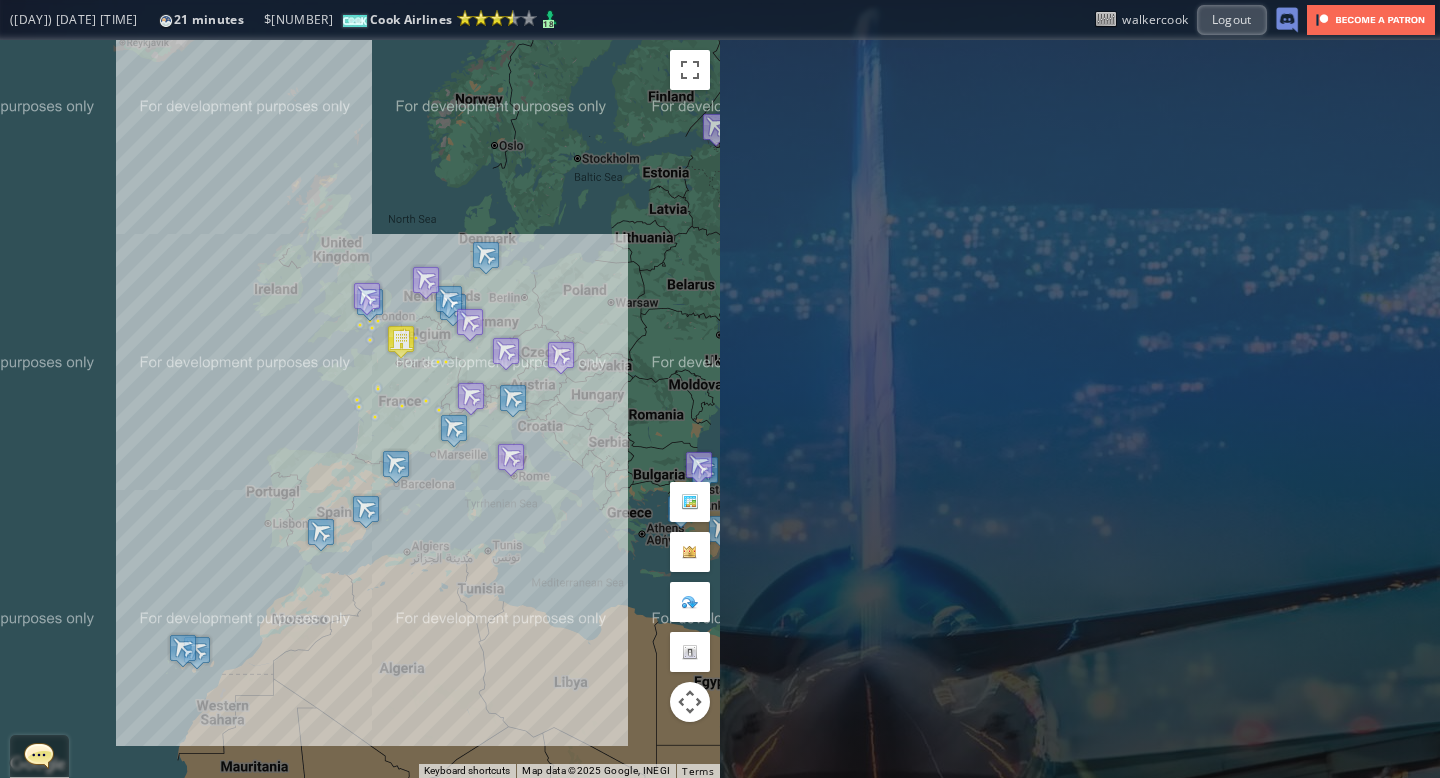 drag, startPoint x: 418, startPoint y: 322, endPoint x: 418, endPoint y: 183, distance: 139 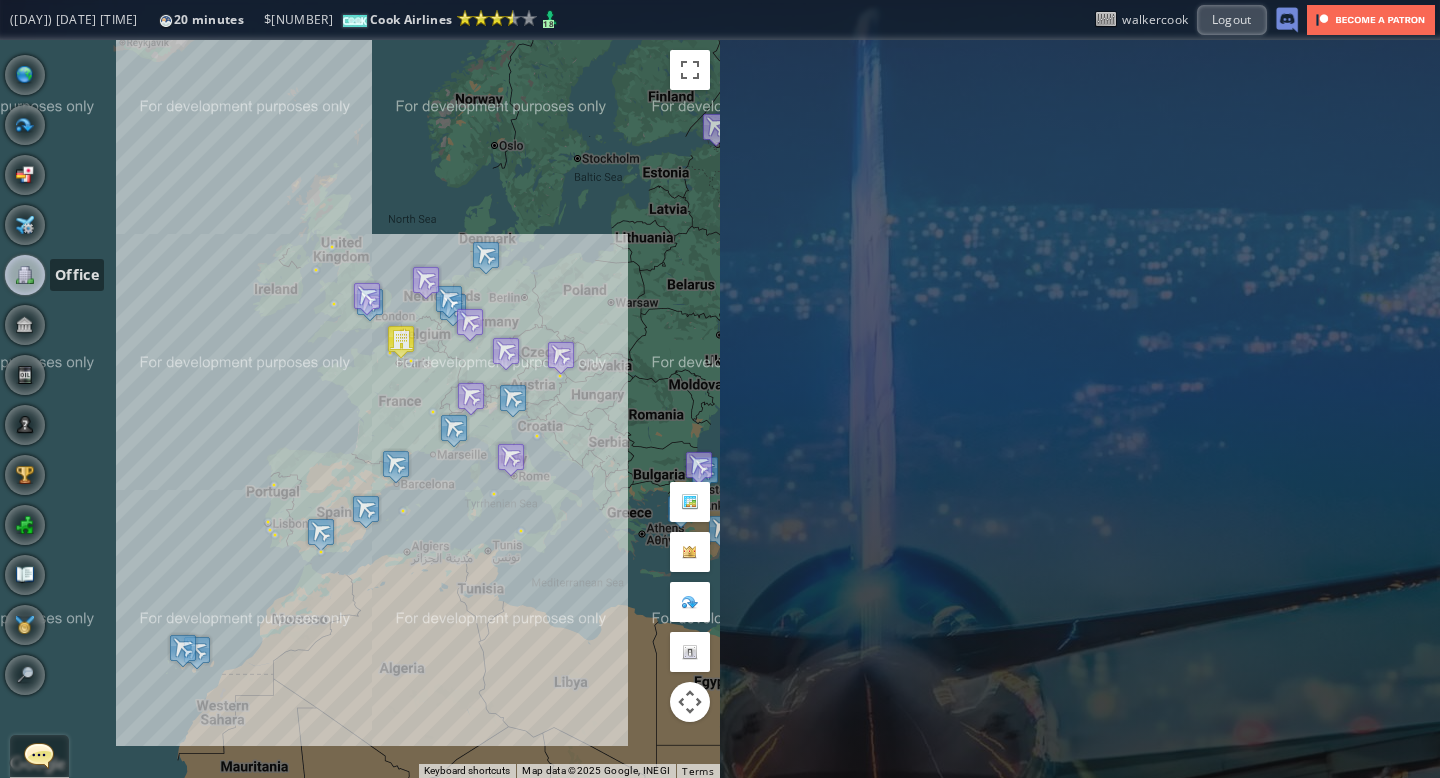 click at bounding box center [25, 275] 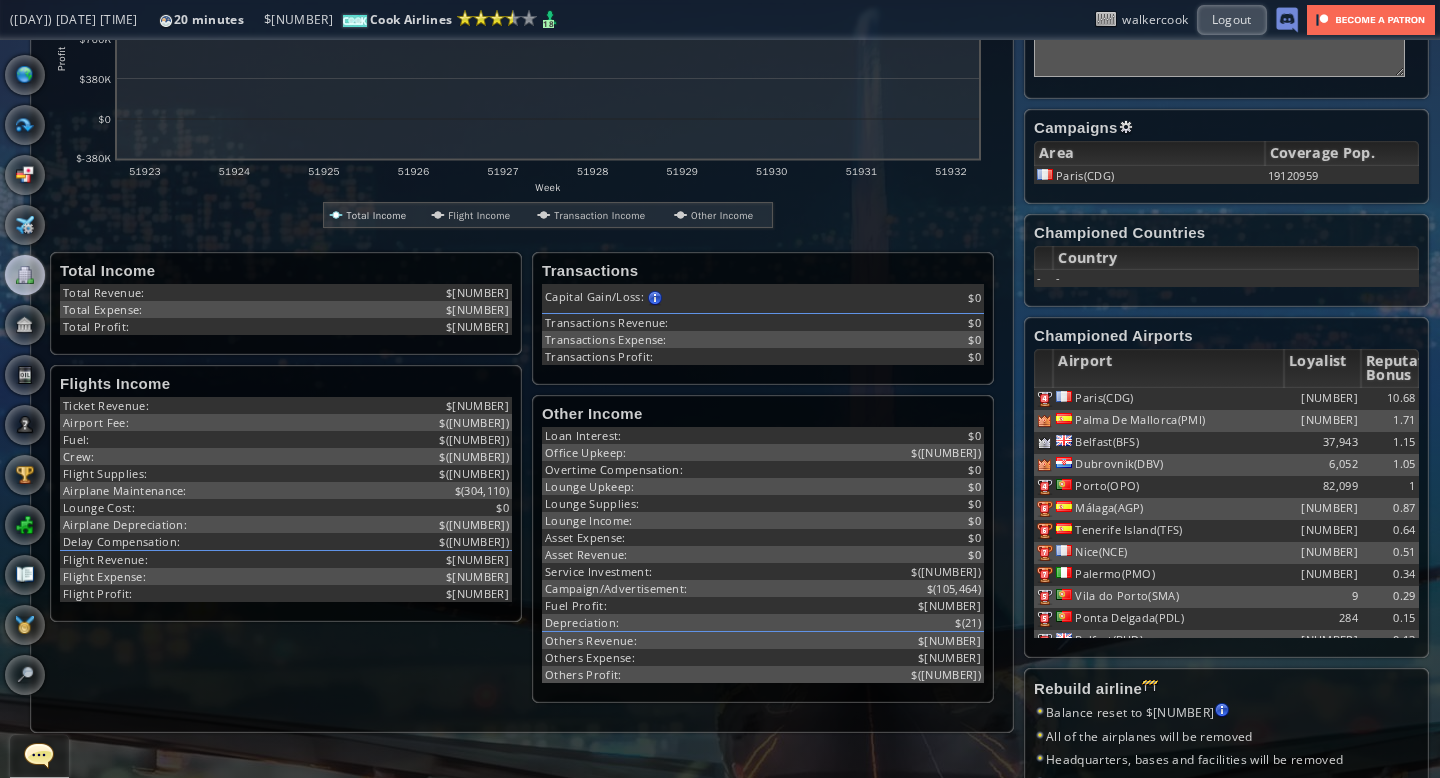 scroll, scrollTop: 411, scrollLeft: 0, axis: vertical 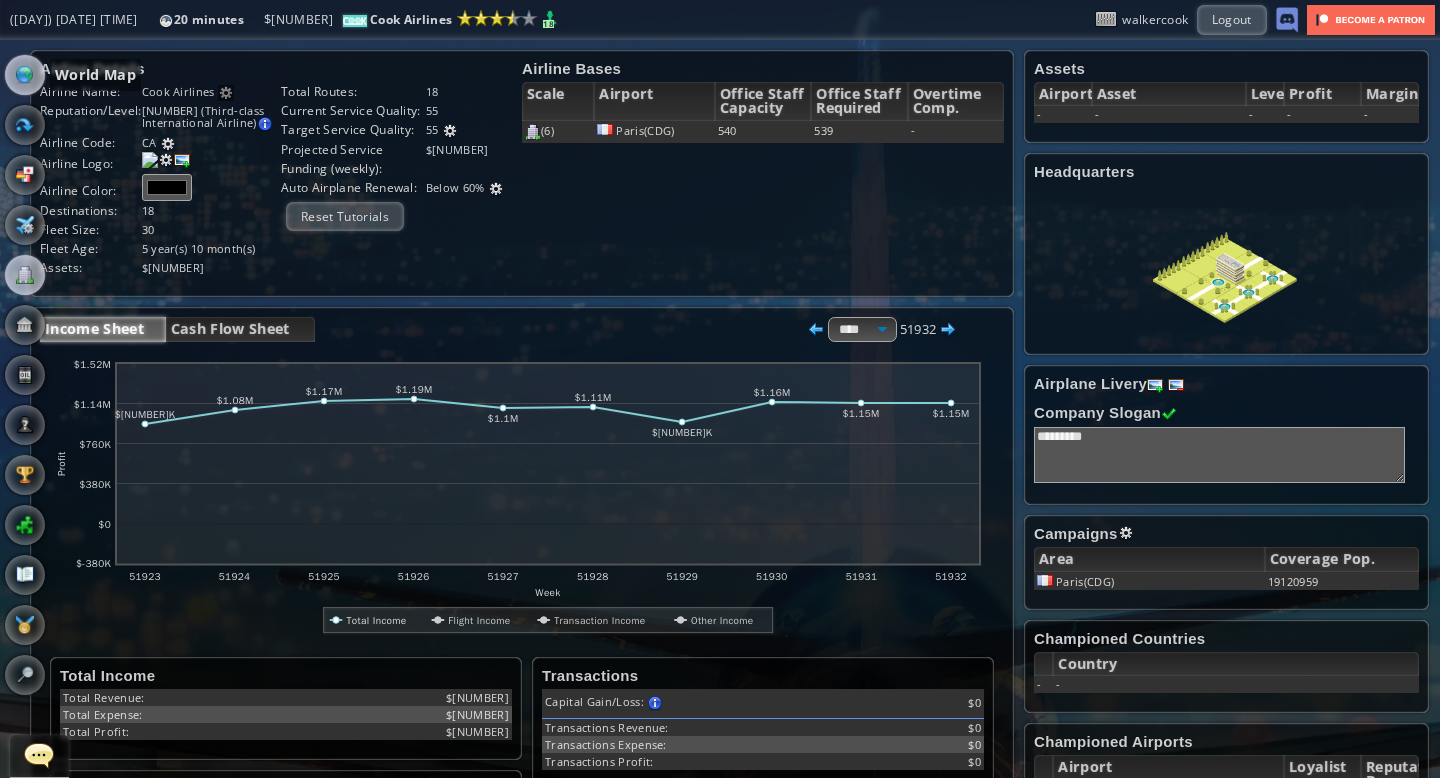 click at bounding box center (25, 75) 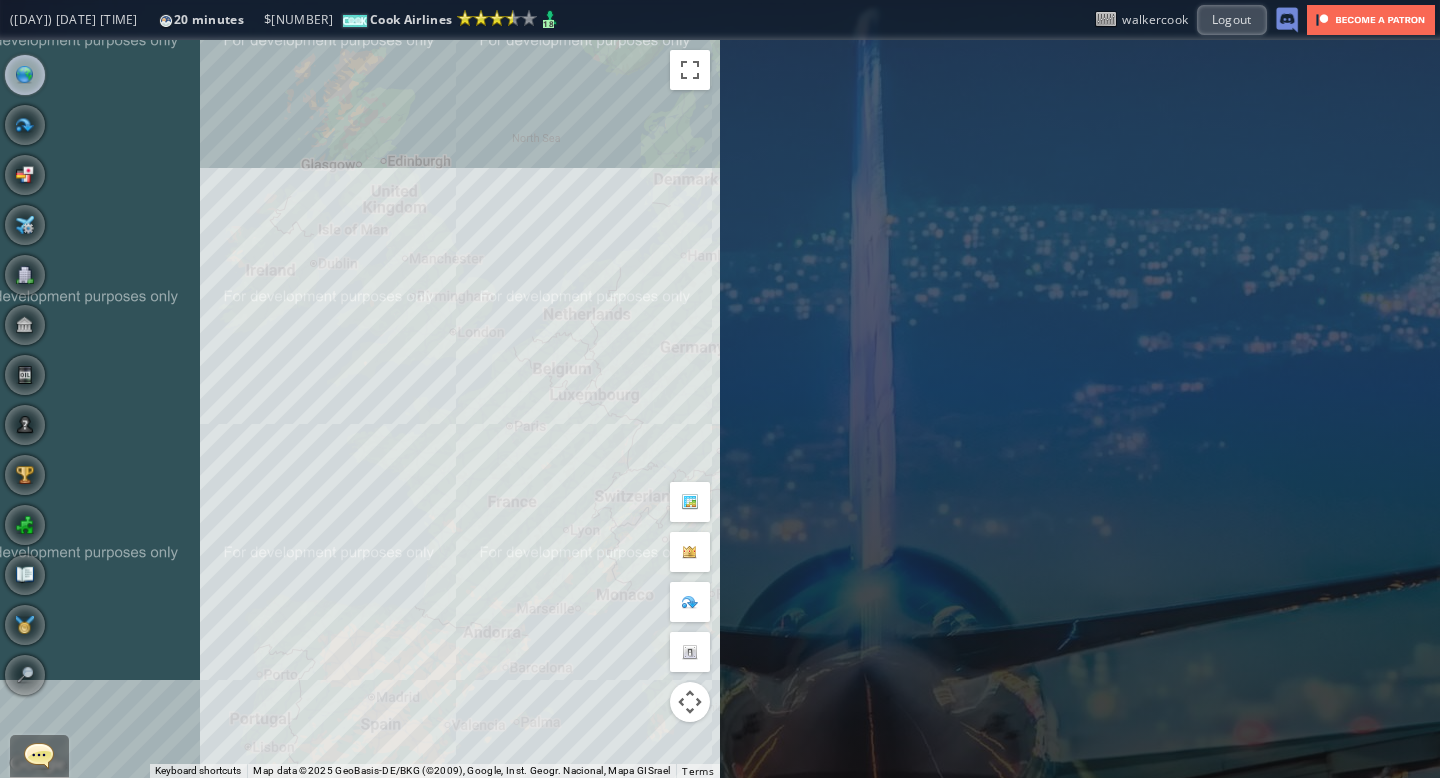 click on "To navigate, press the arrow keys." at bounding box center (360, 409) 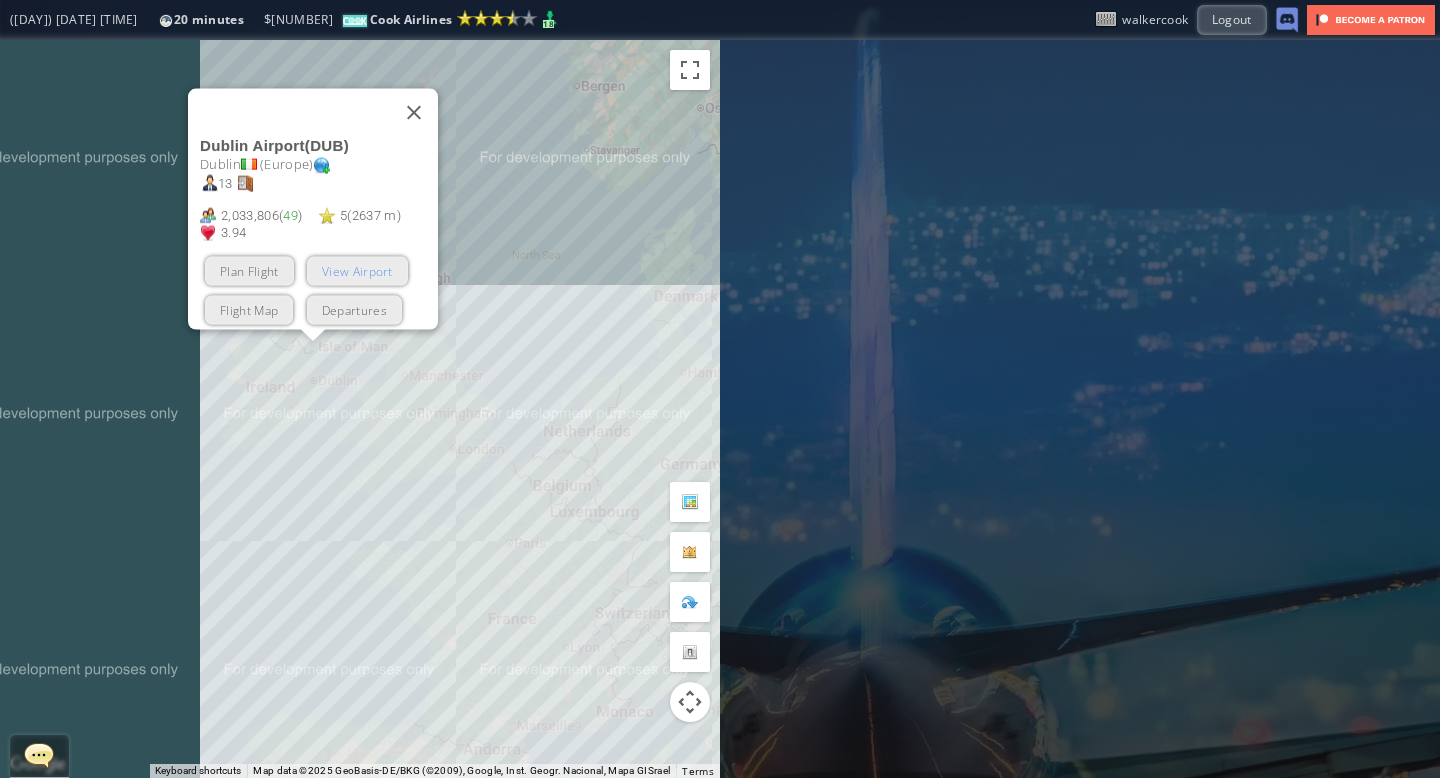 click on "View Airport" at bounding box center [357, 271] 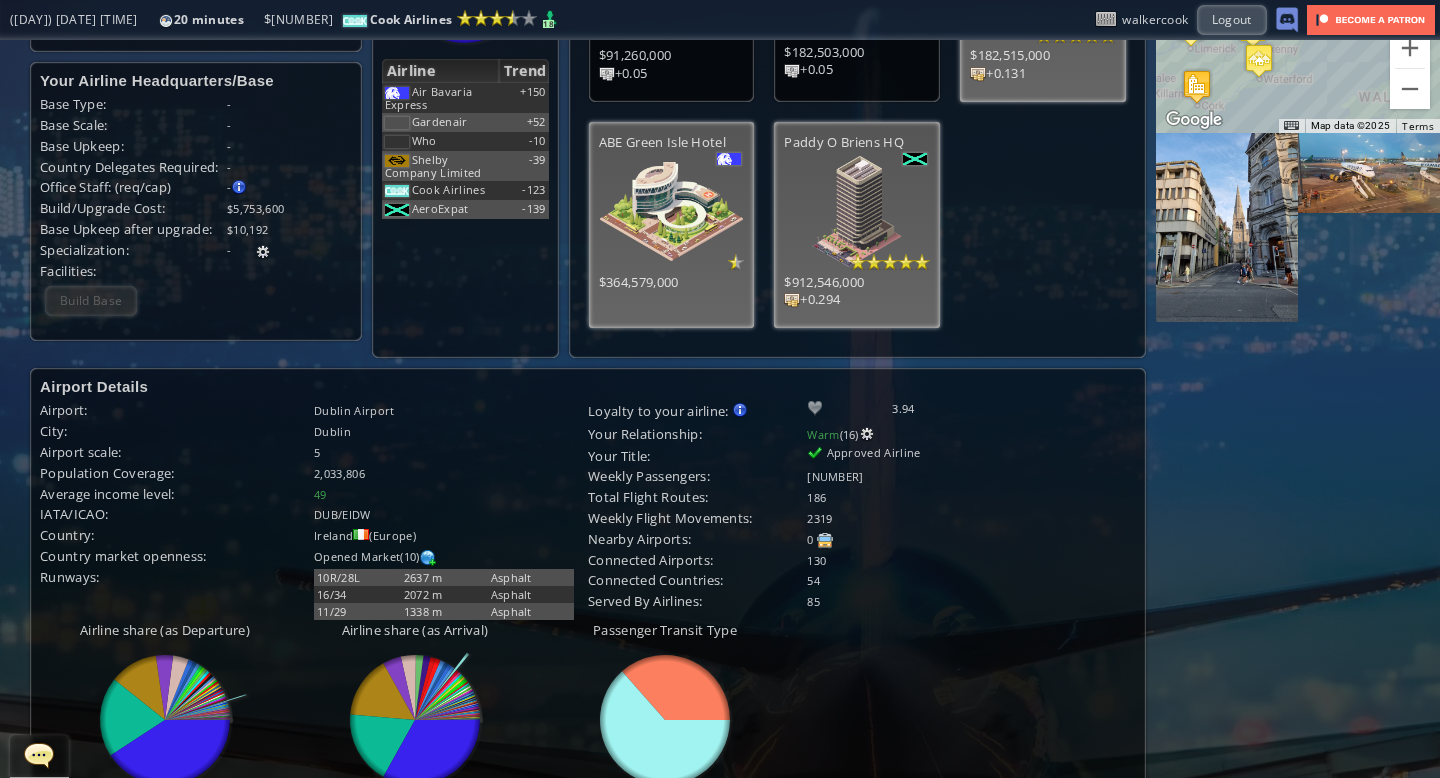scroll, scrollTop: 0, scrollLeft: 0, axis: both 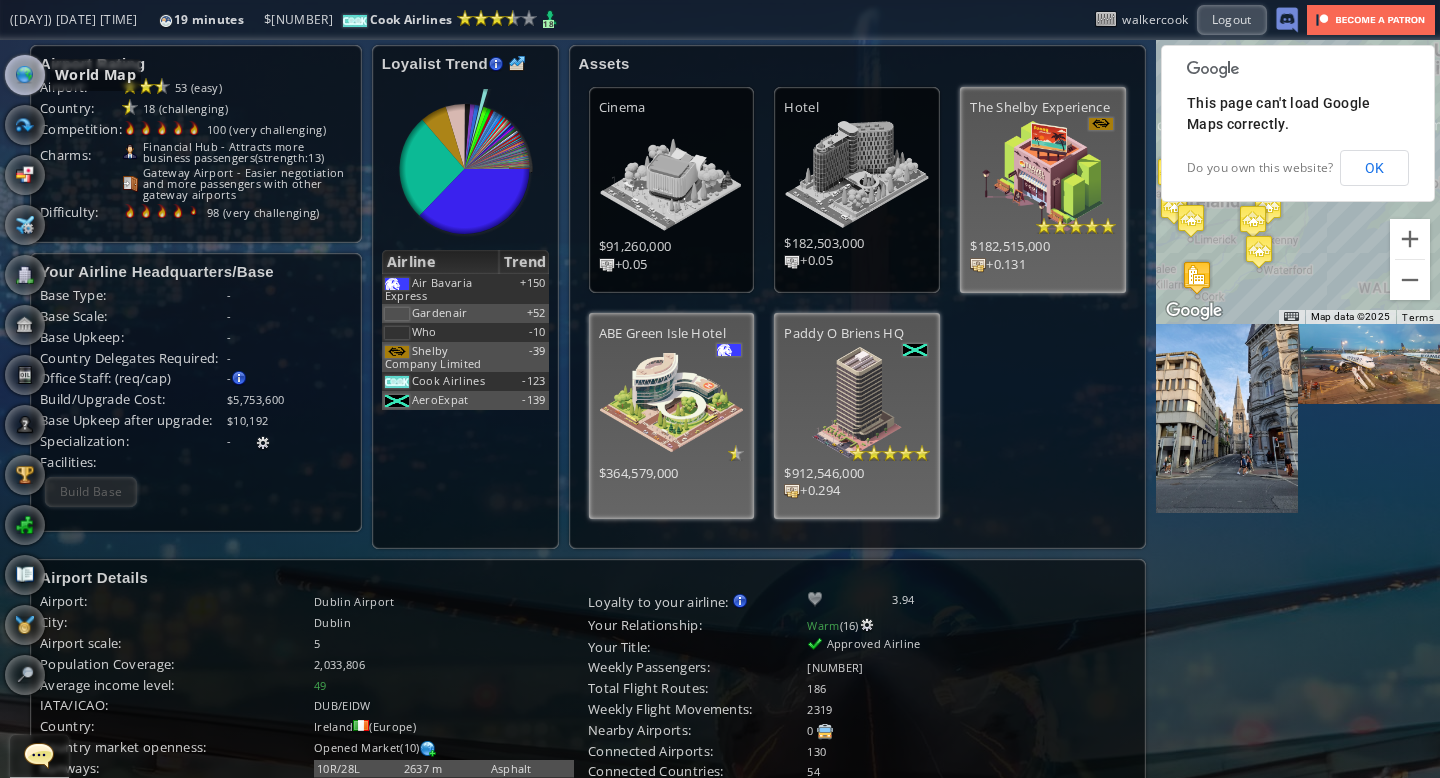click at bounding box center (25, 75) 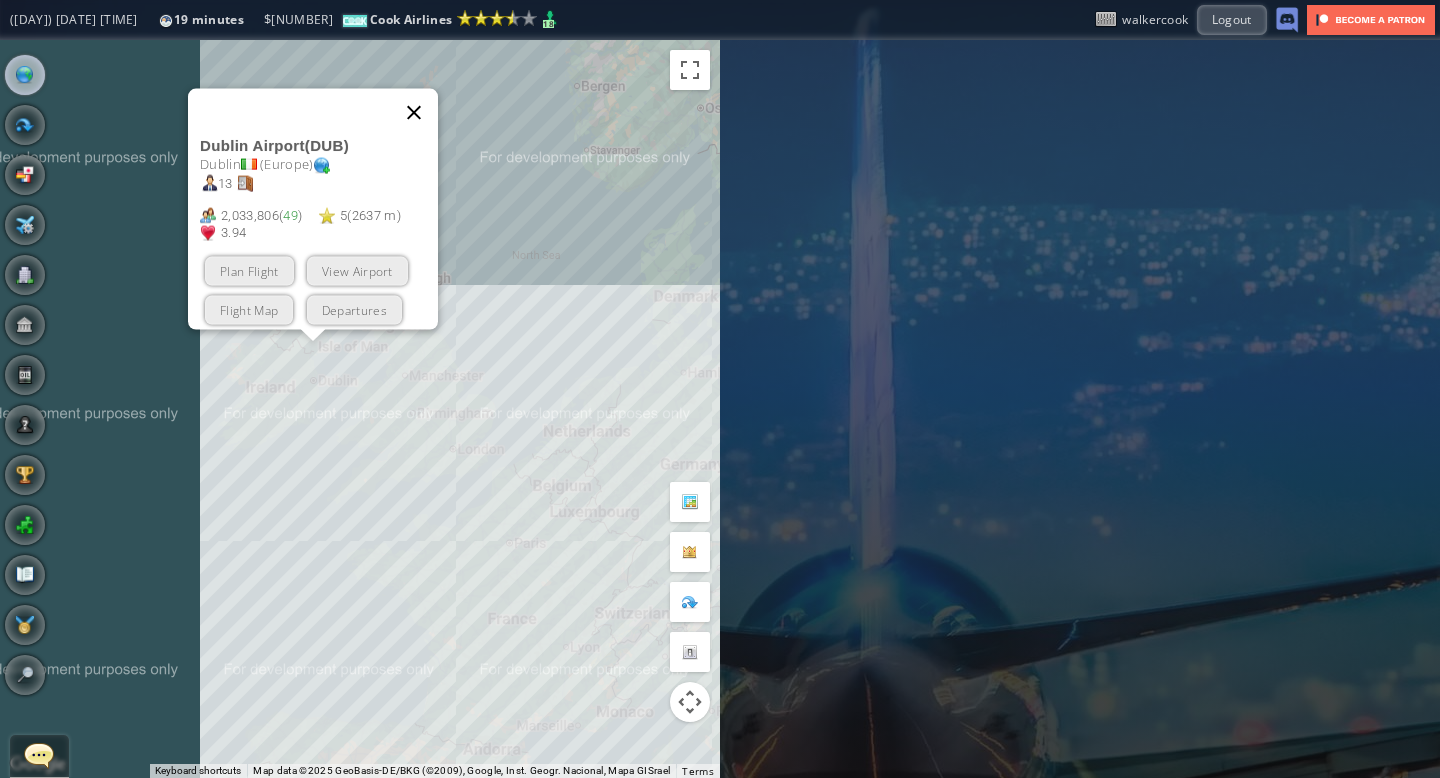 click at bounding box center [414, 113] 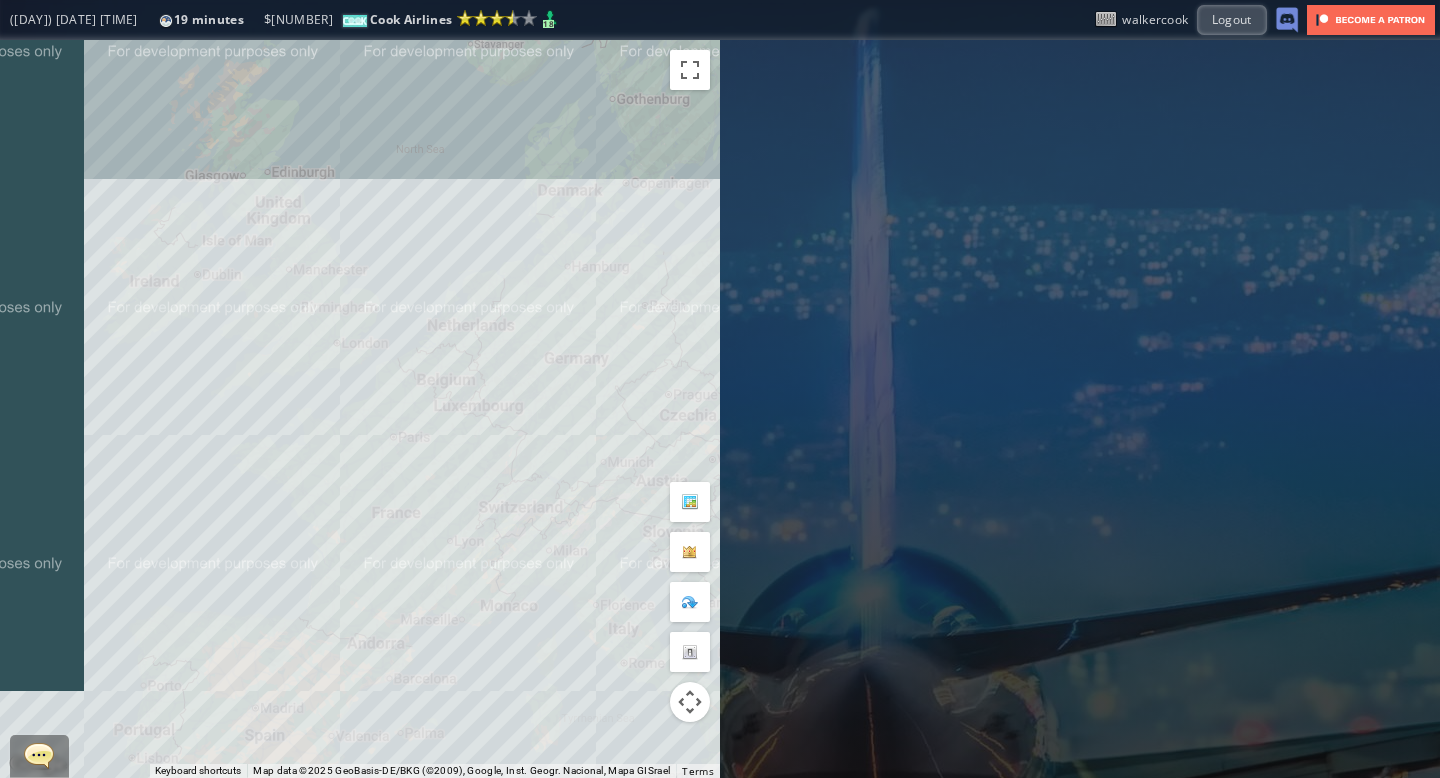 drag, startPoint x: 531, startPoint y: 285, endPoint x: 417, endPoint y: 176, distance: 157.72444 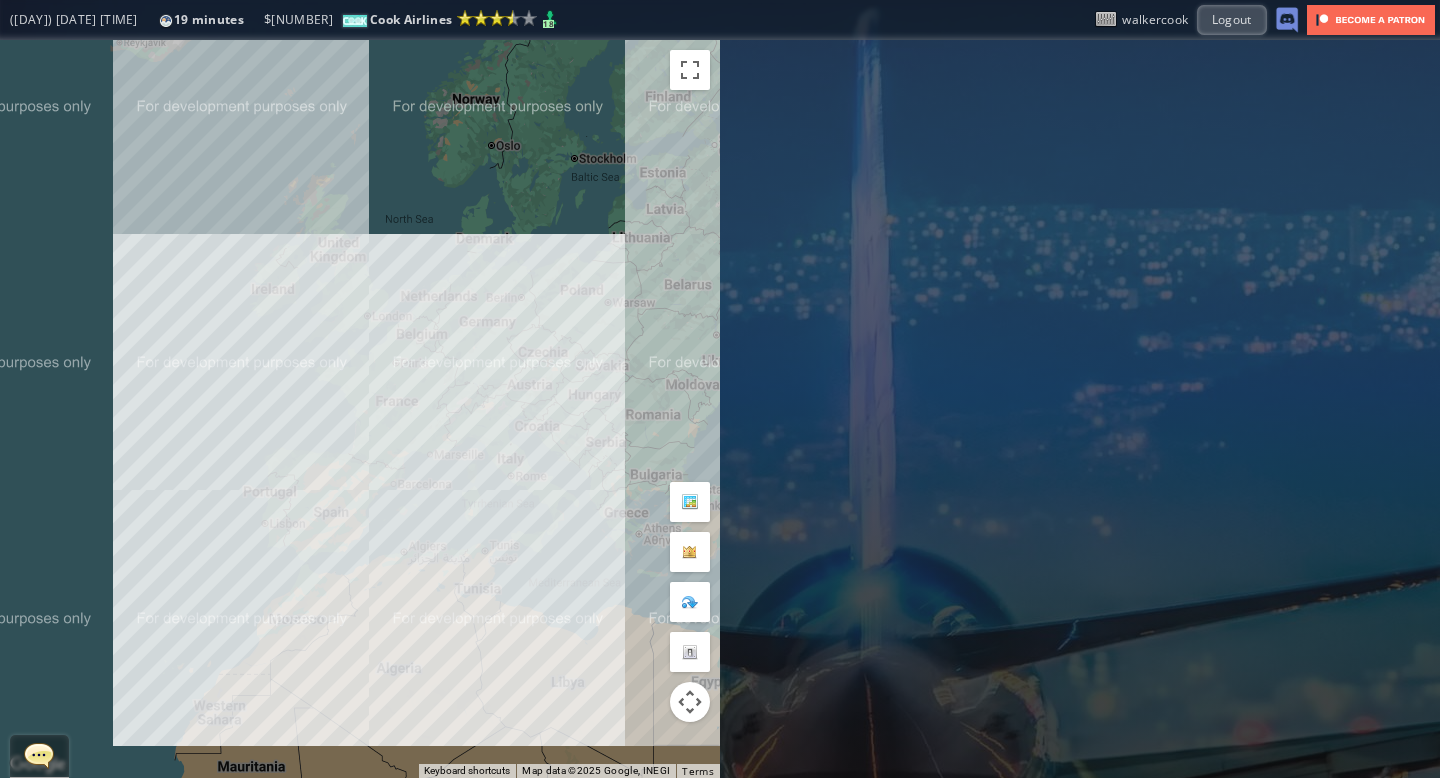 drag, startPoint x: 469, startPoint y: 129, endPoint x: 453, endPoint y: 189, distance: 62.0967 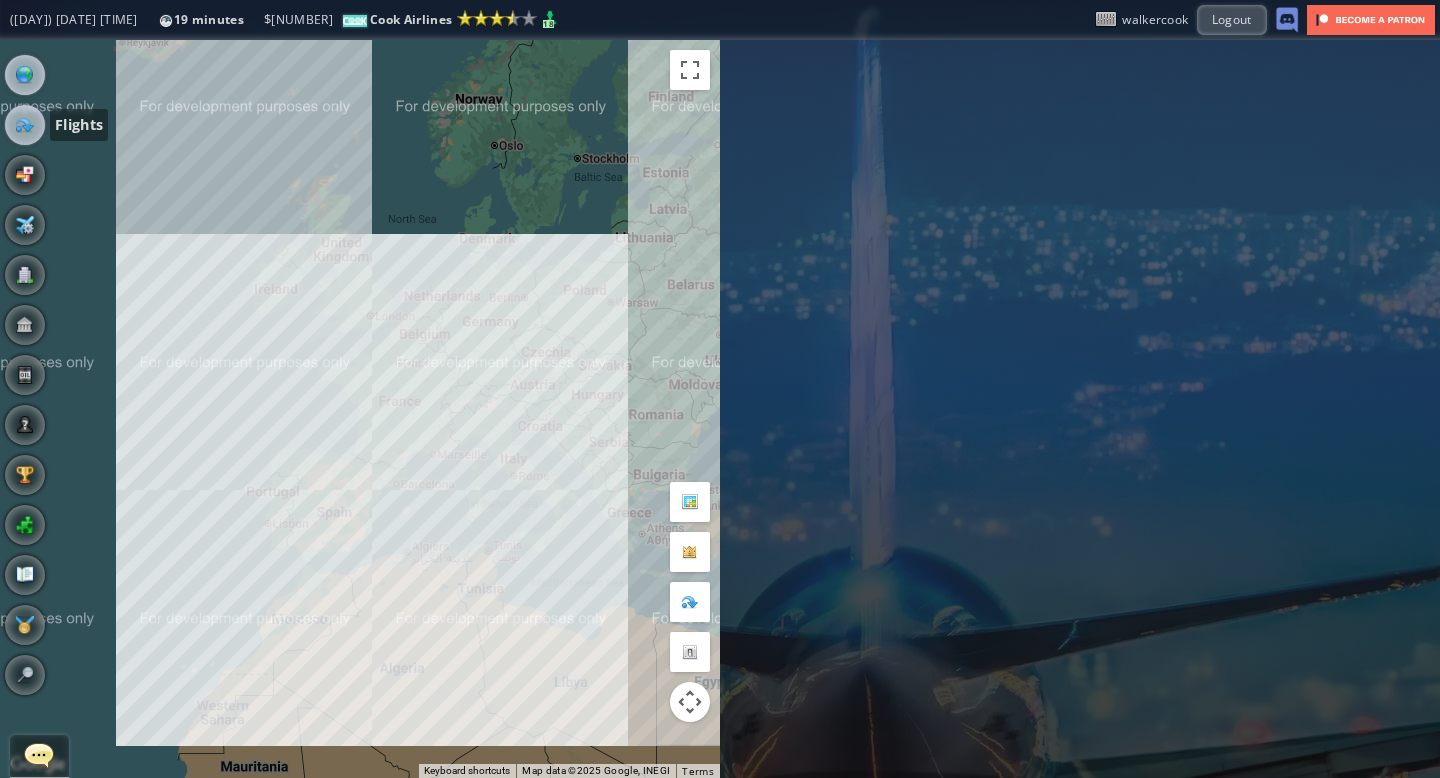 click at bounding box center [25, 125] 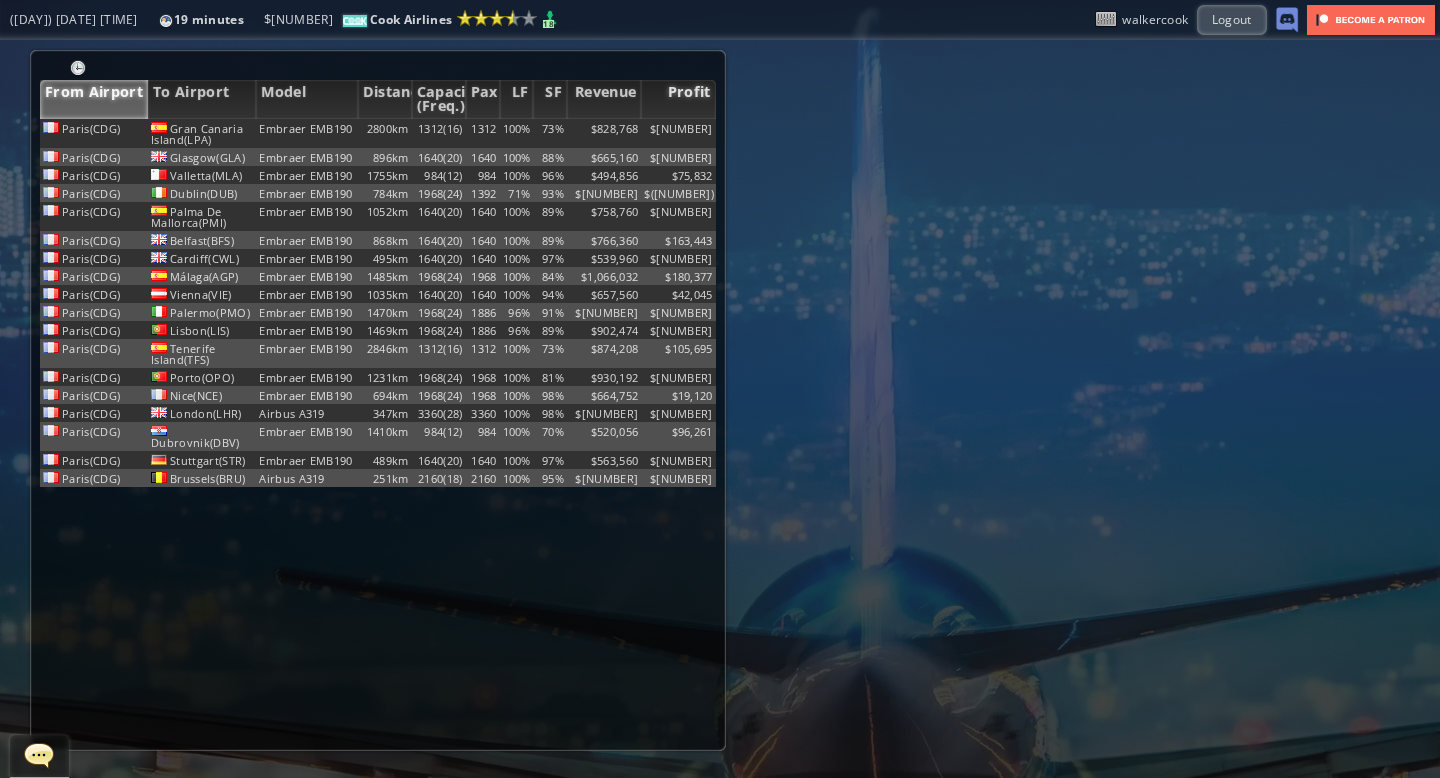 click on "Profit" at bounding box center [678, 99] 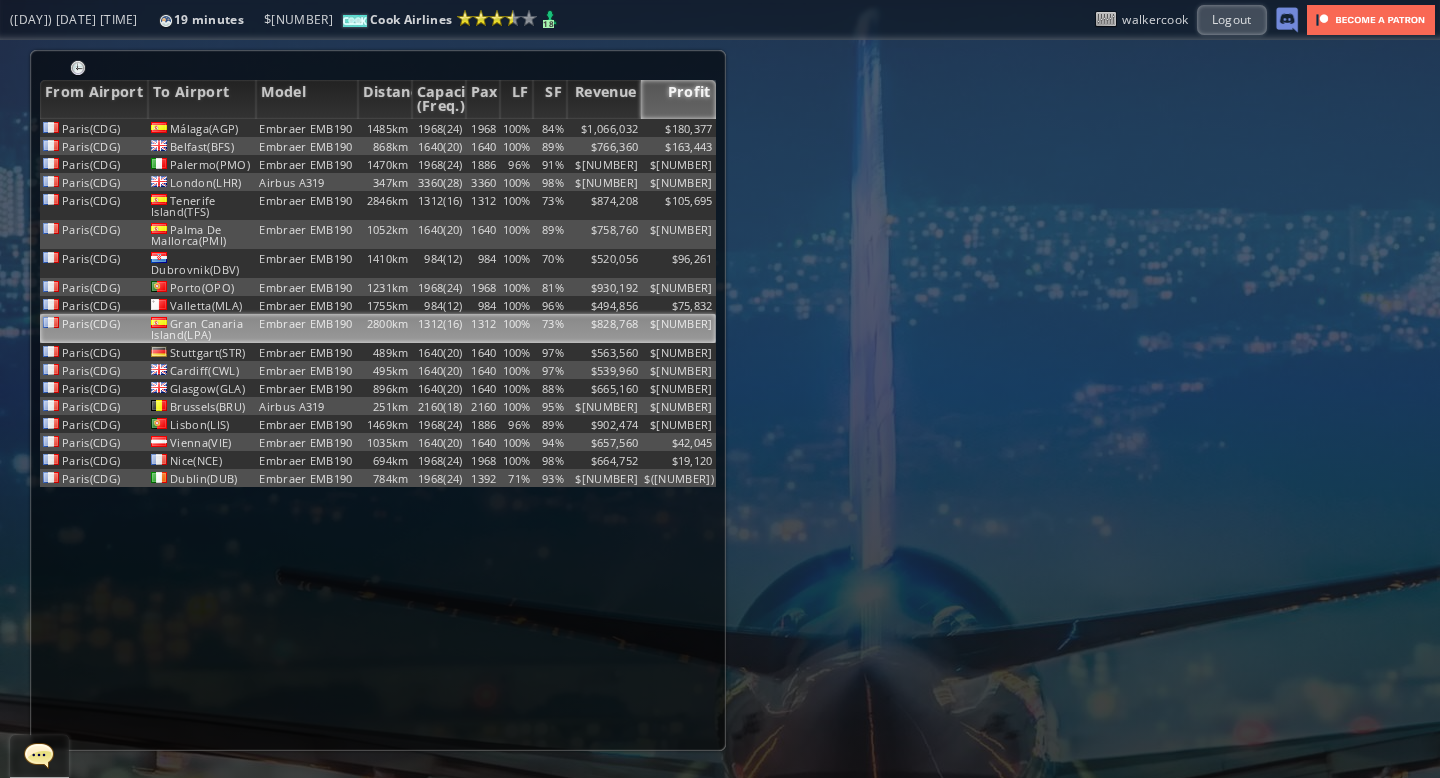 click on "100%" at bounding box center (517, 128) 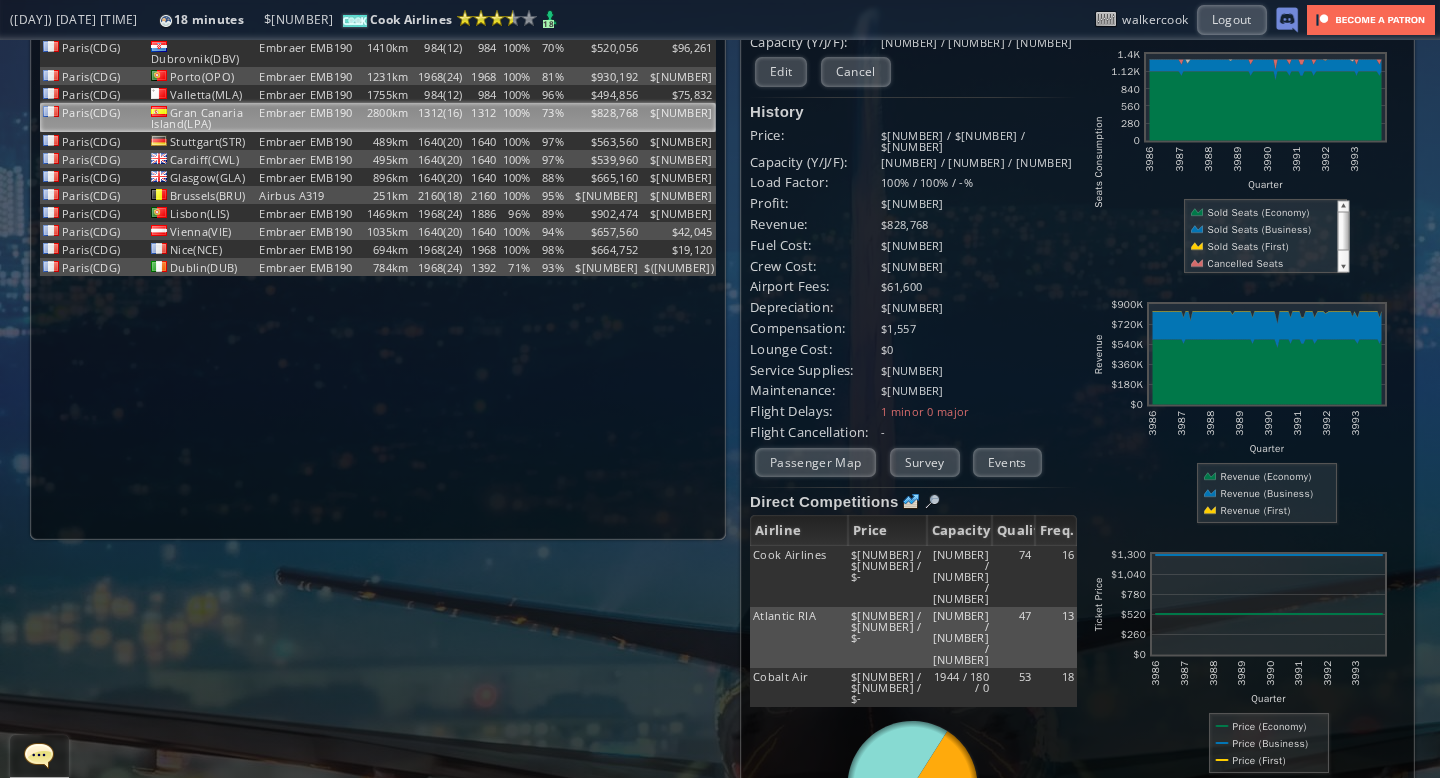 scroll, scrollTop: 0, scrollLeft: 0, axis: both 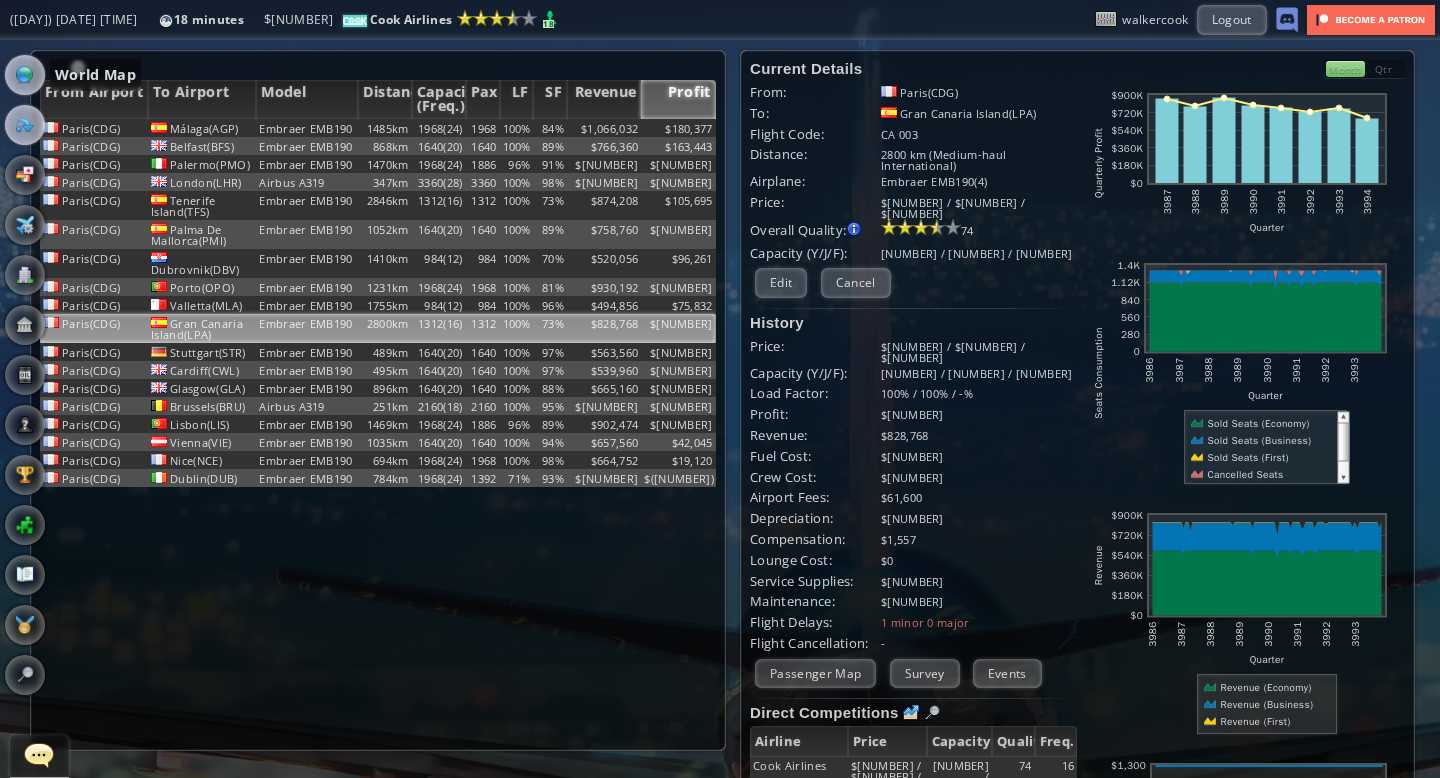 click at bounding box center [25, 75] 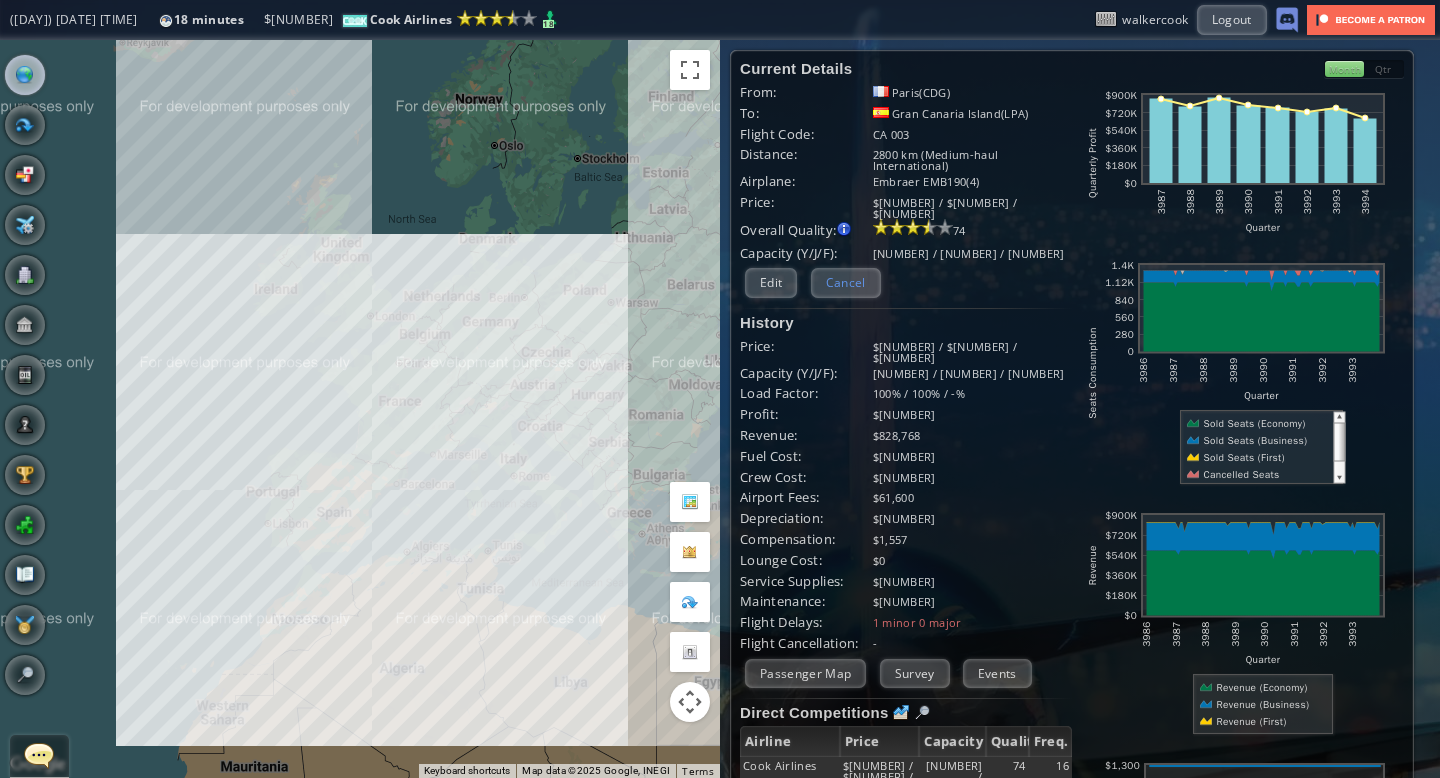 click on "Cancel" at bounding box center (846, 282) 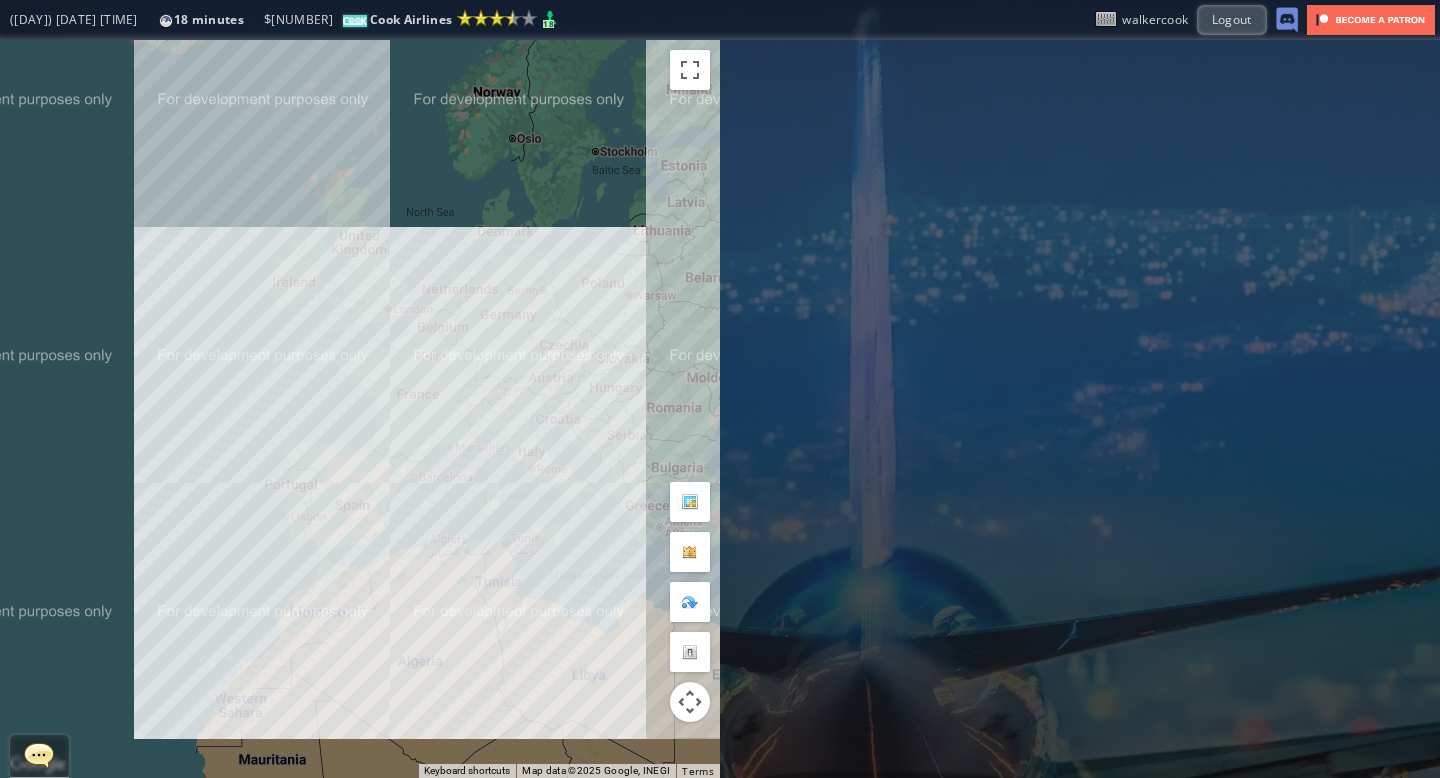 drag, startPoint x: 427, startPoint y: 188, endPoint x: 444, endPoint y: 176, distance: 20.808653 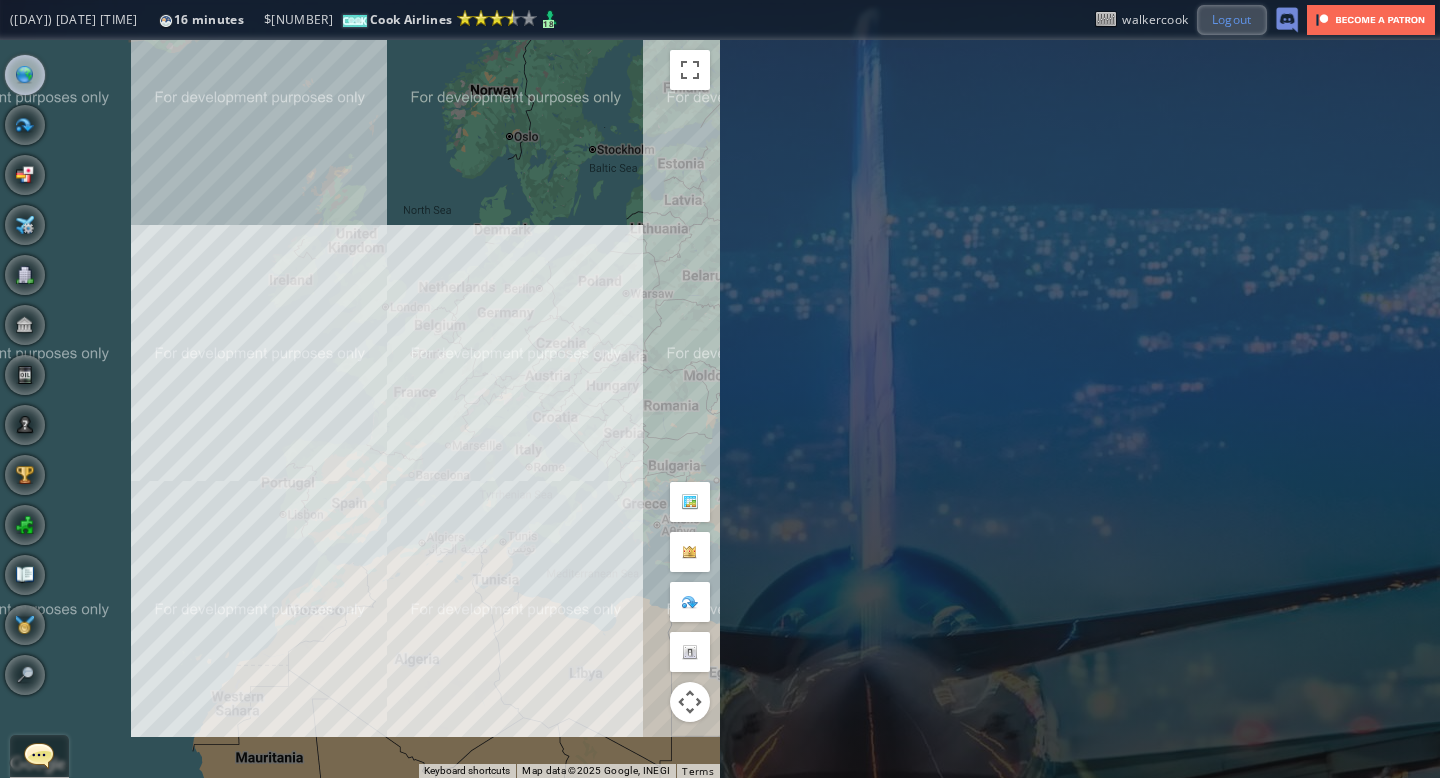 click on "Logout" at bounding box center (1232, 19) 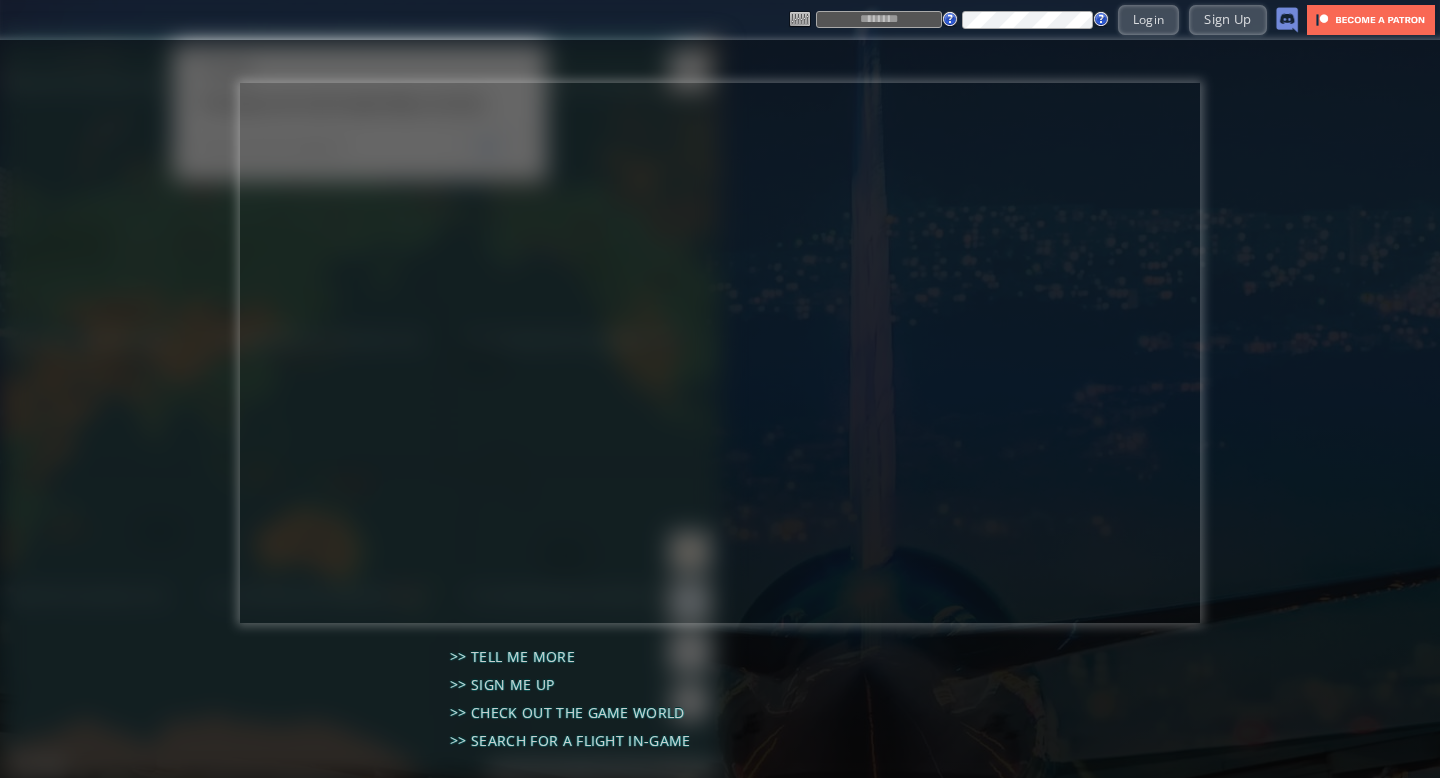 click at bounding box center (879, 19) 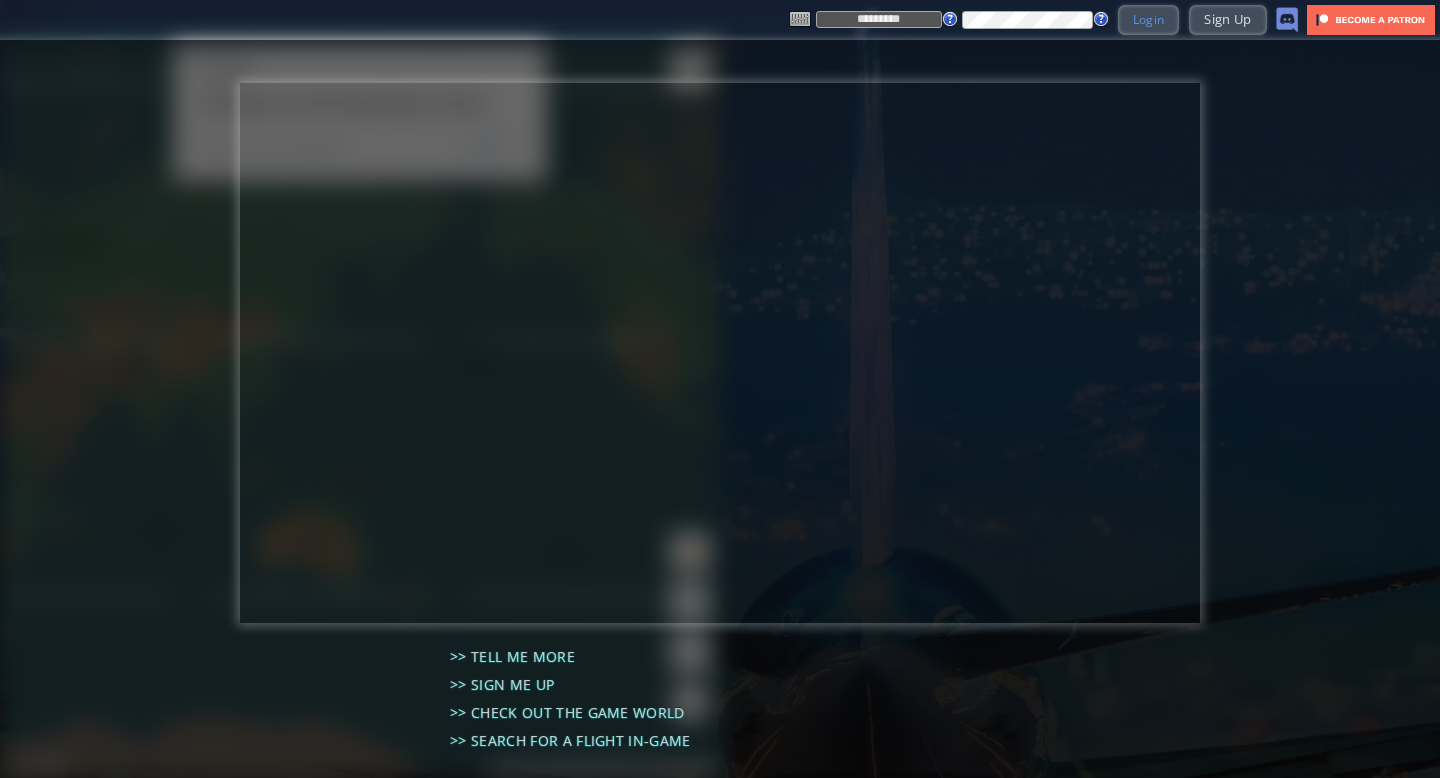 click on "Login" at bounding box center (1149, 19) 